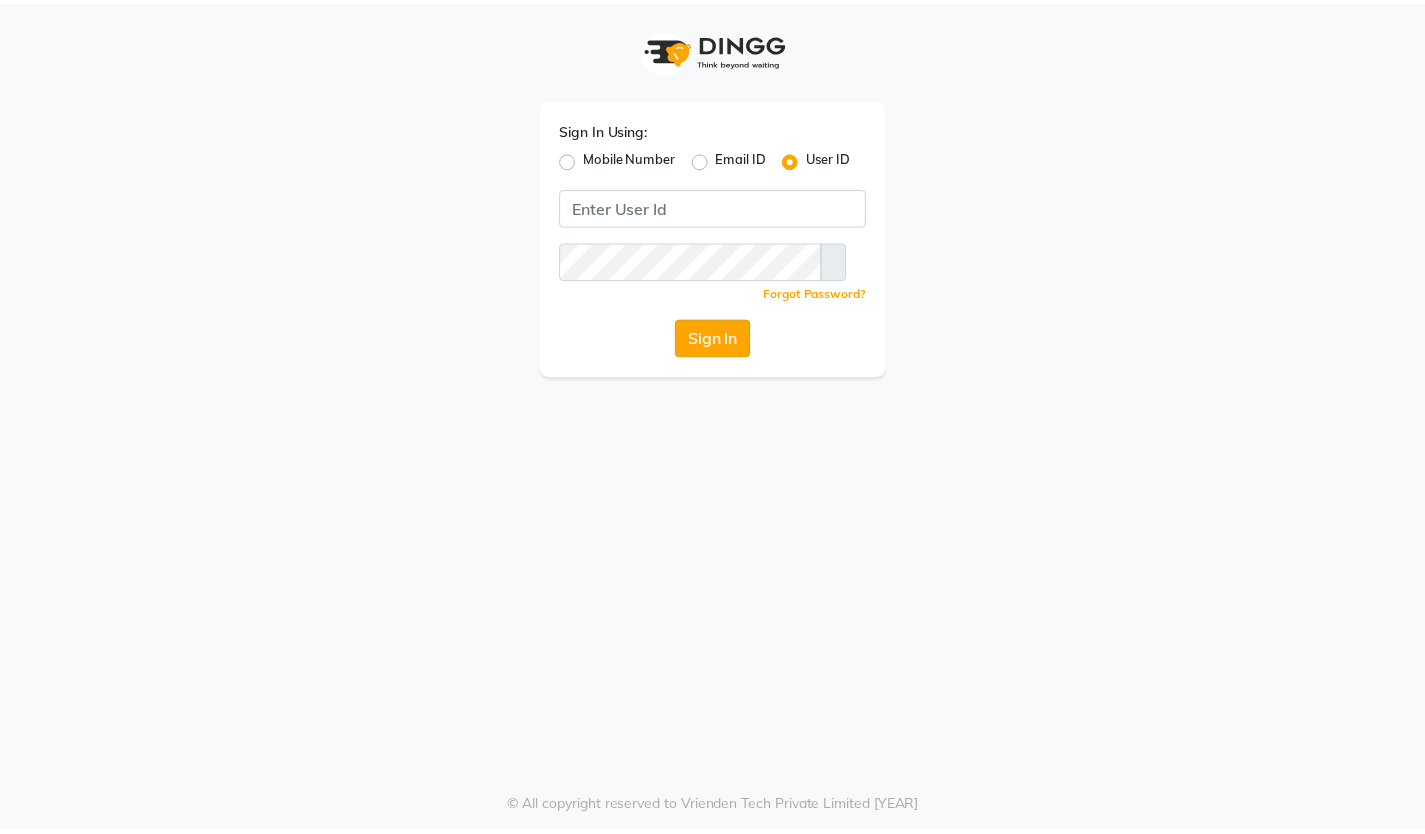 scroll, scrollTop: 0, scrollLeft: 0, axis: both 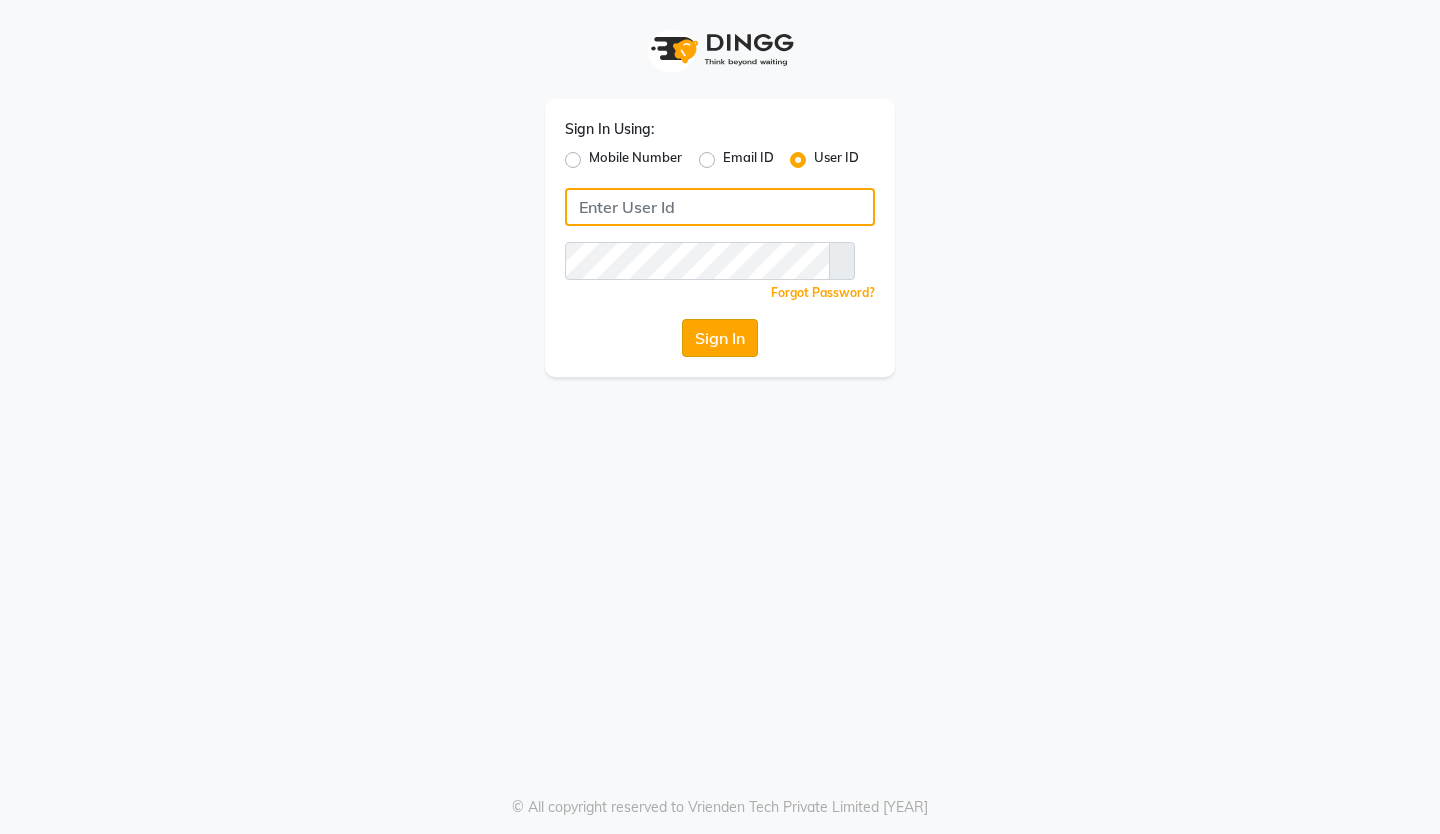 type on "hairart" 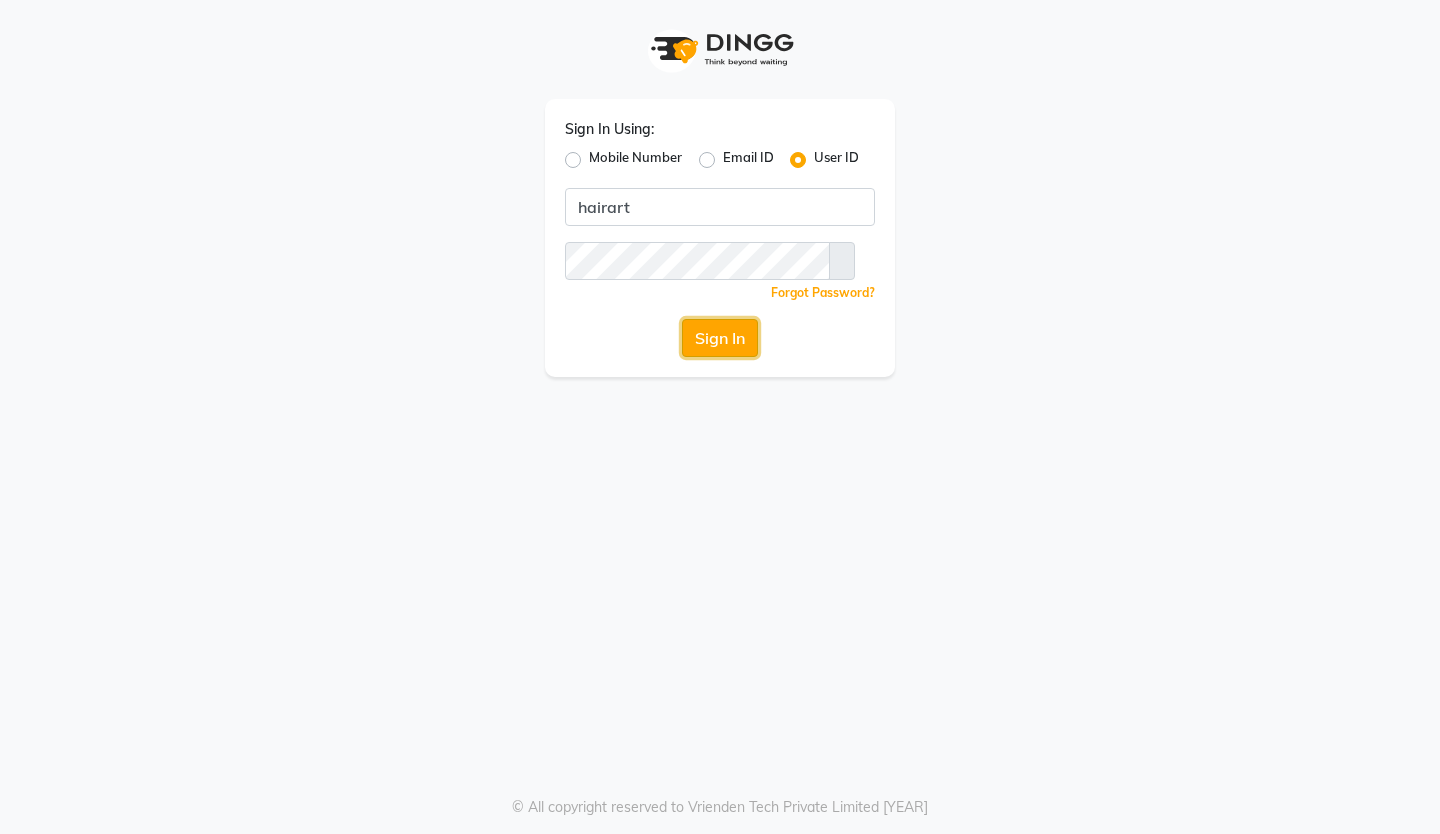 click on "Sign In" at bounding box center [720, 338] 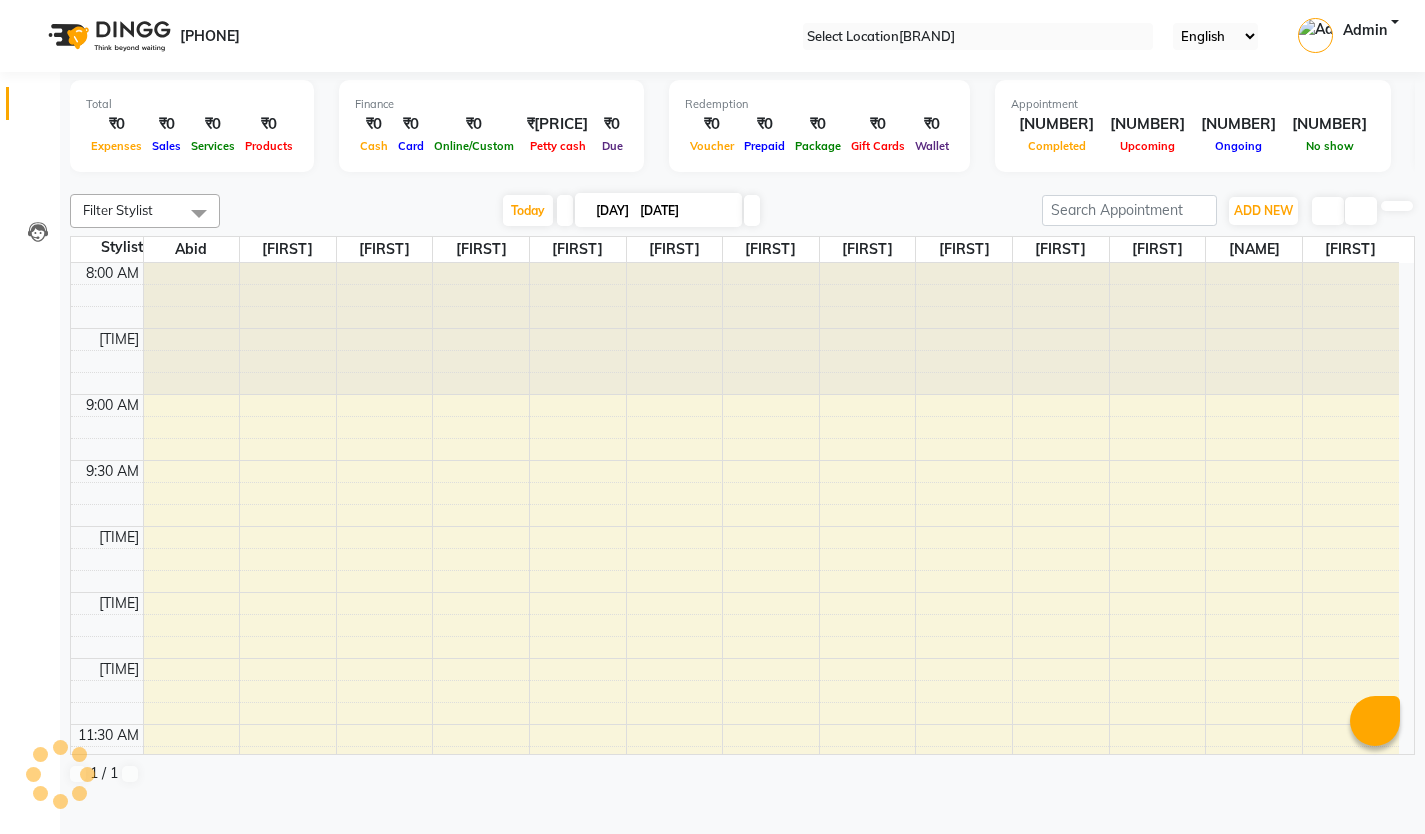scroll, scrollTop: 0, scrollLeft: 0, axis: both 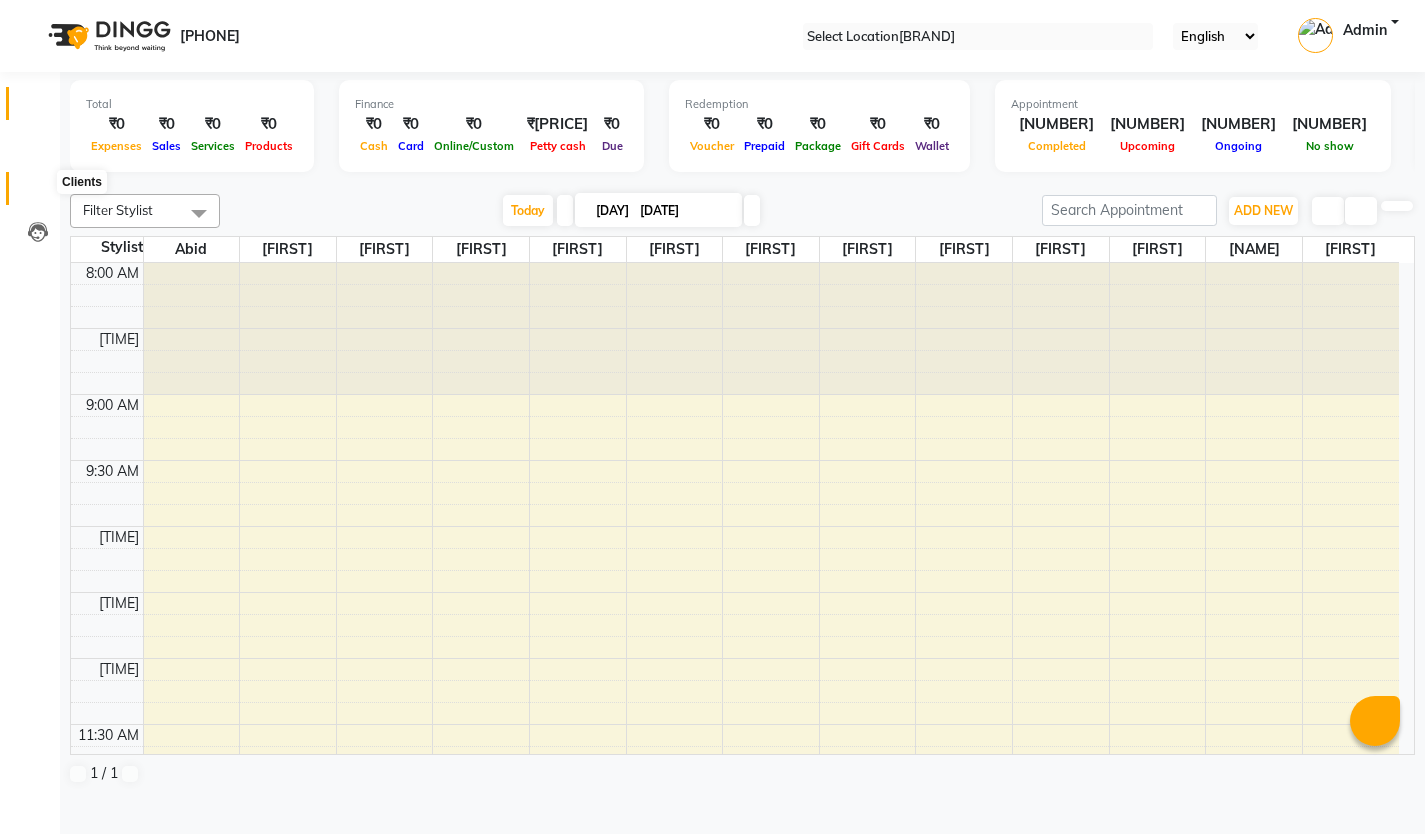 click at bounding box center [38, 193] 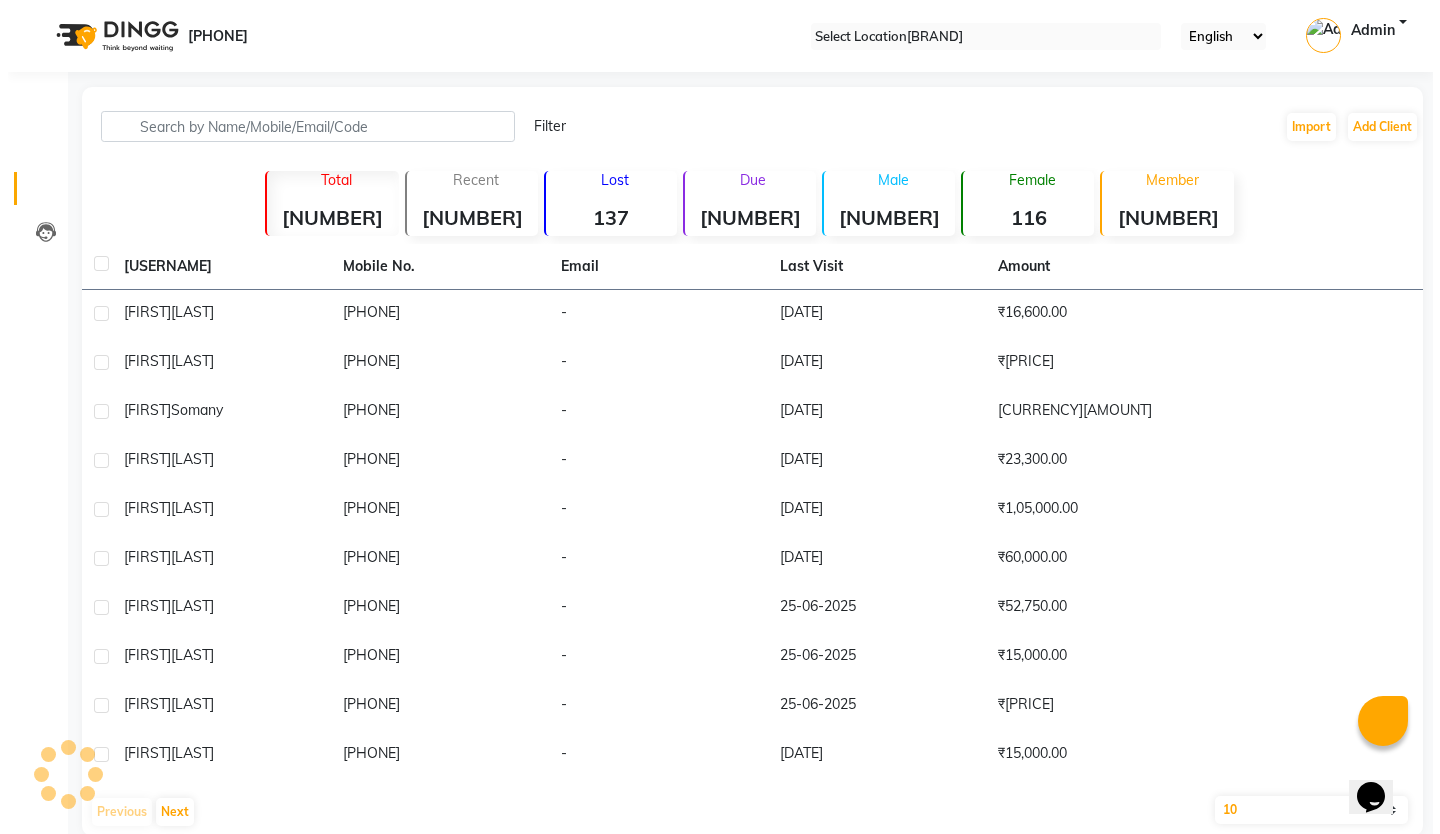 scroll, scrollTop: 0, scrollLeft: 0, axis: both 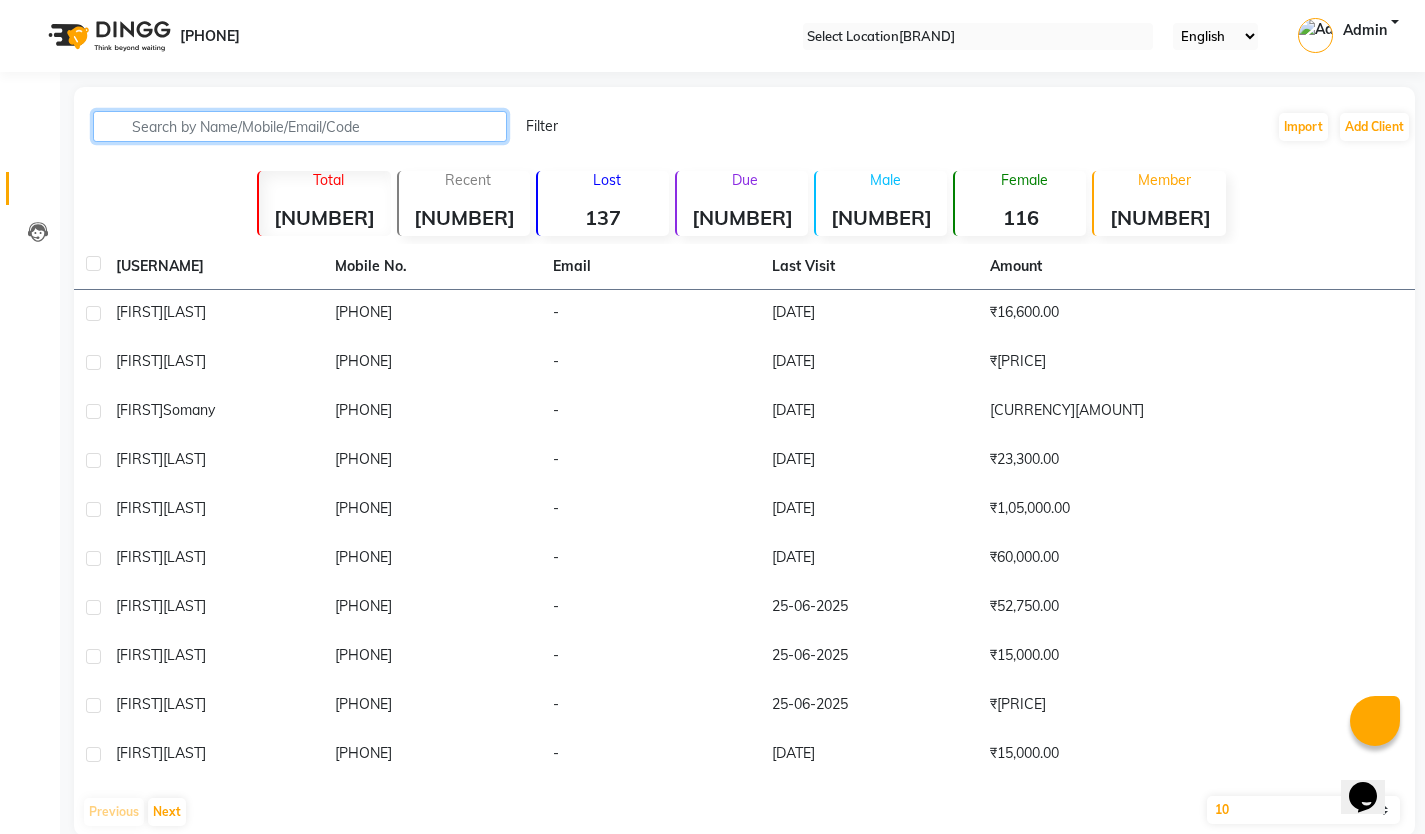 click at bounding box center [300, 126] 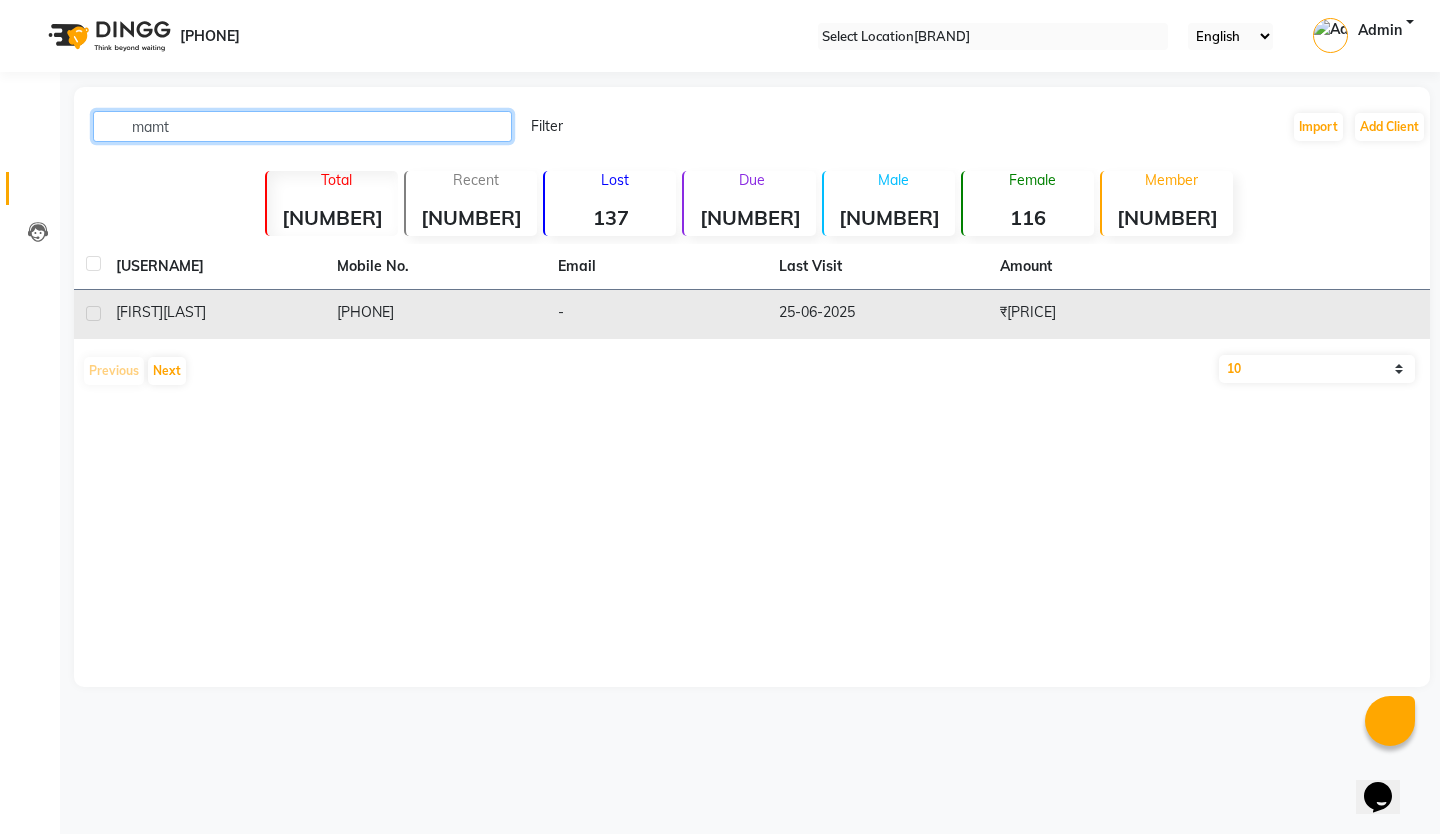 type on "mamt" 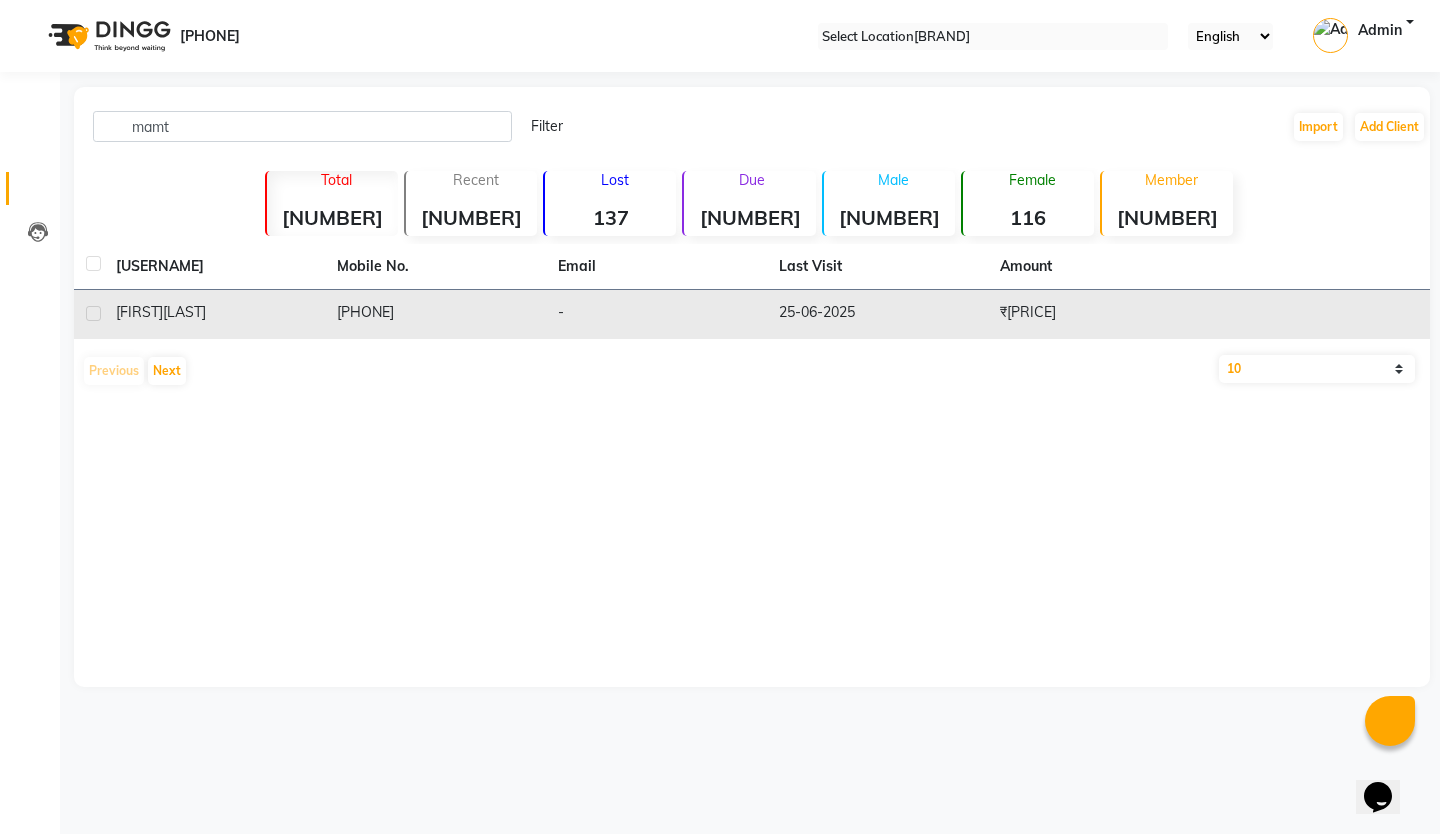 click on "[PHONE]" at bounding box center (435, 314) 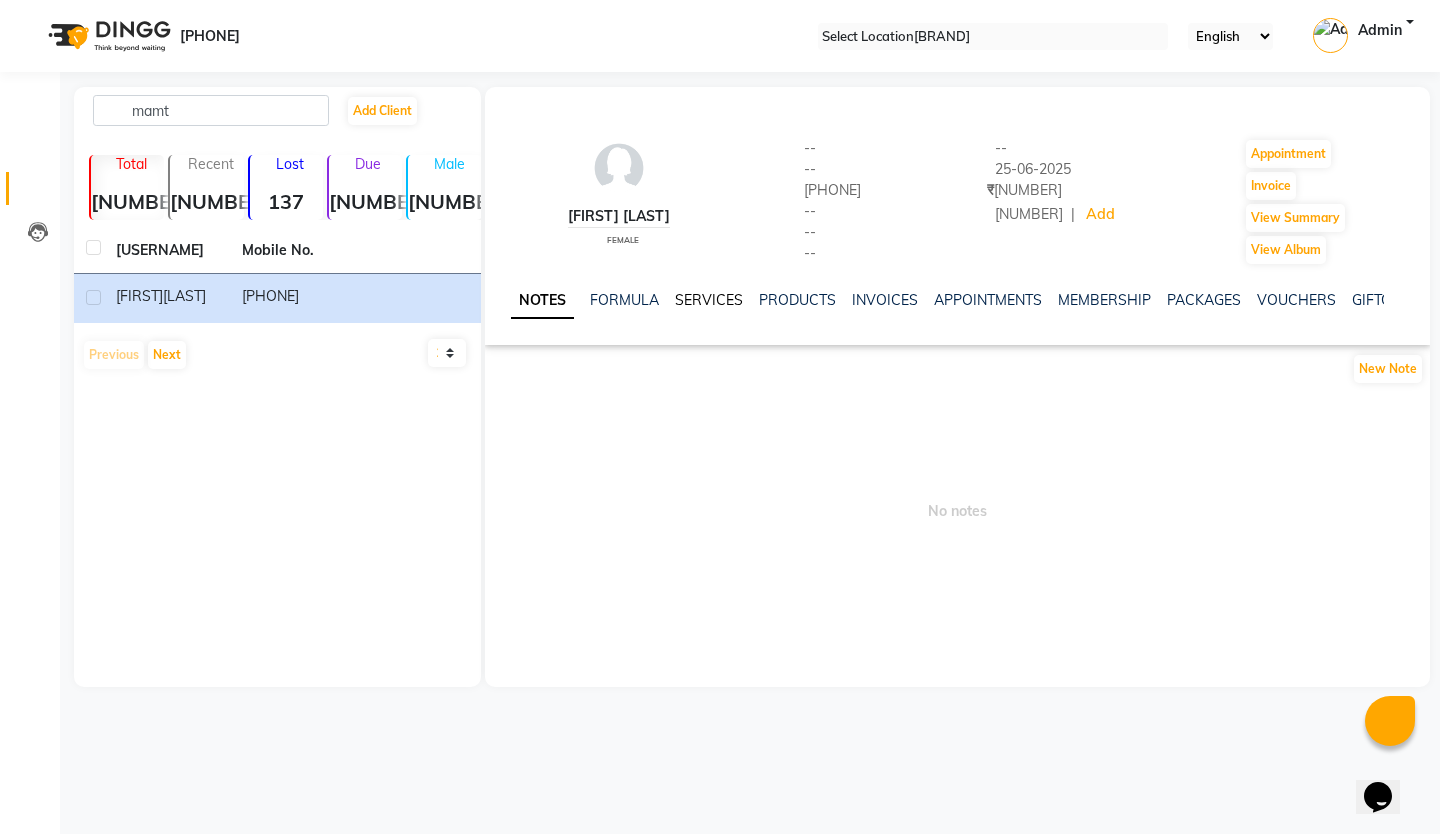 click on "SERVICES" at bounding box center (709, 300) 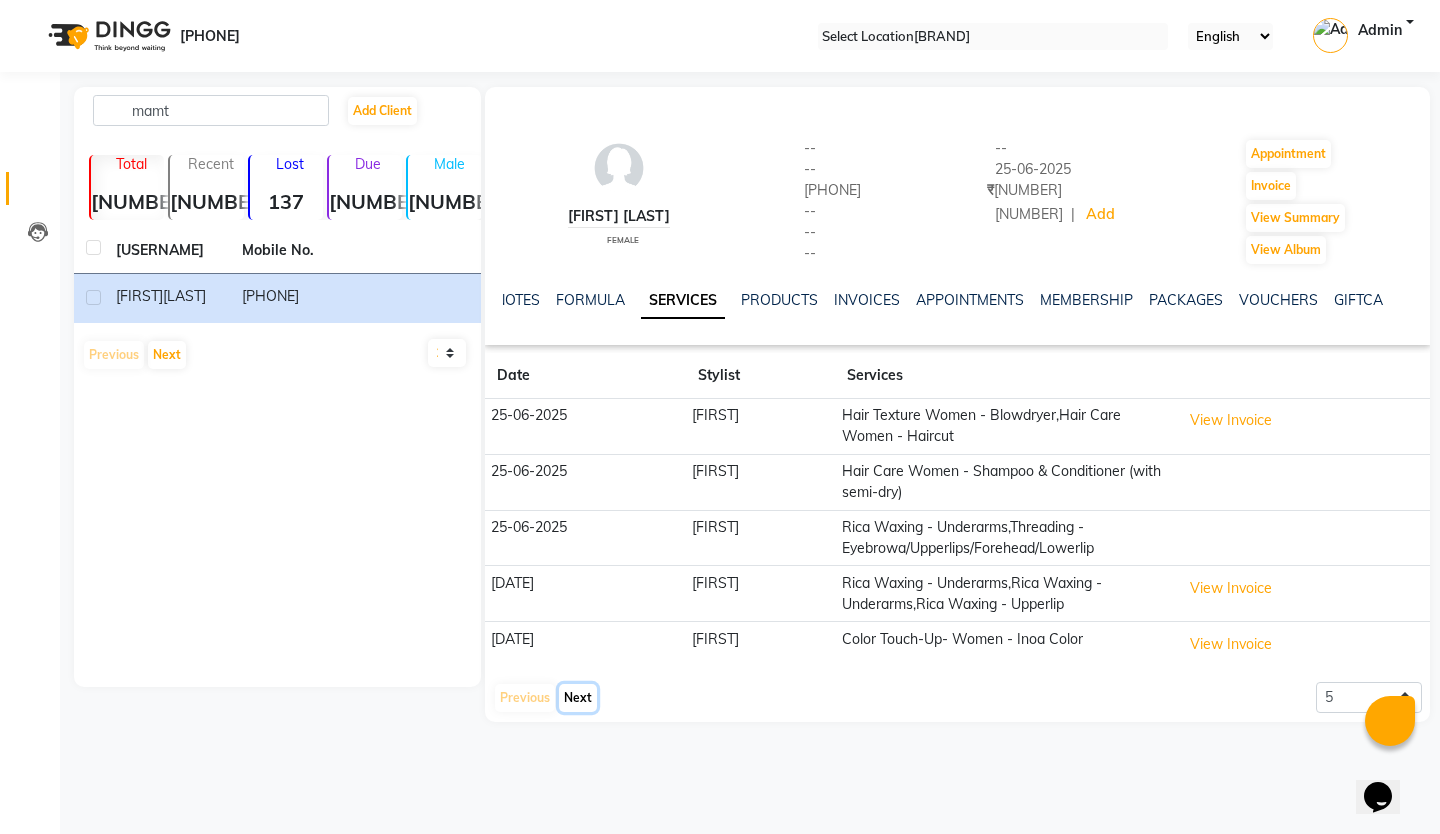 click on "Next" at bounding box center (578, 698) 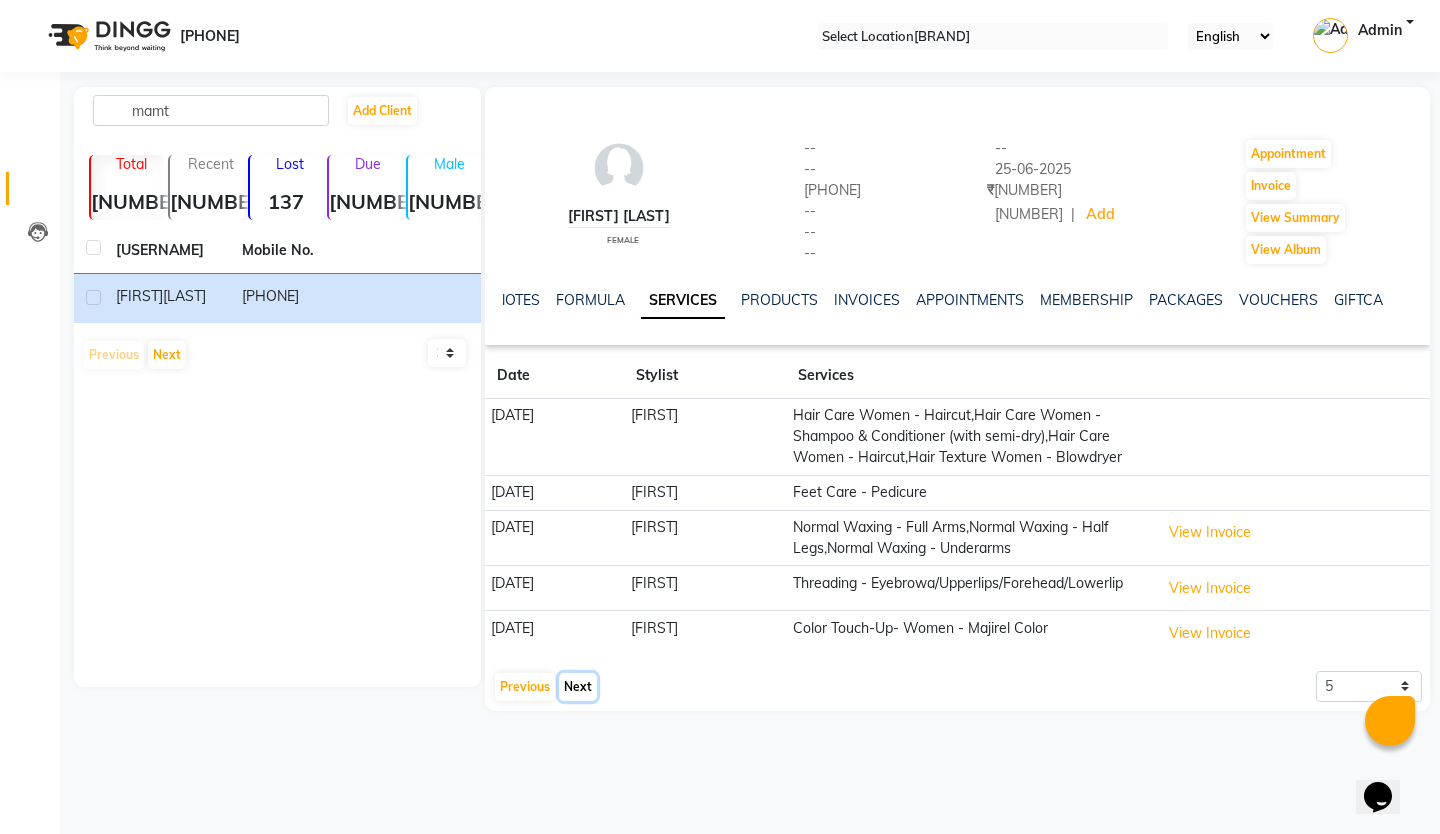 click on "Next" at bounding box center [578, 687] 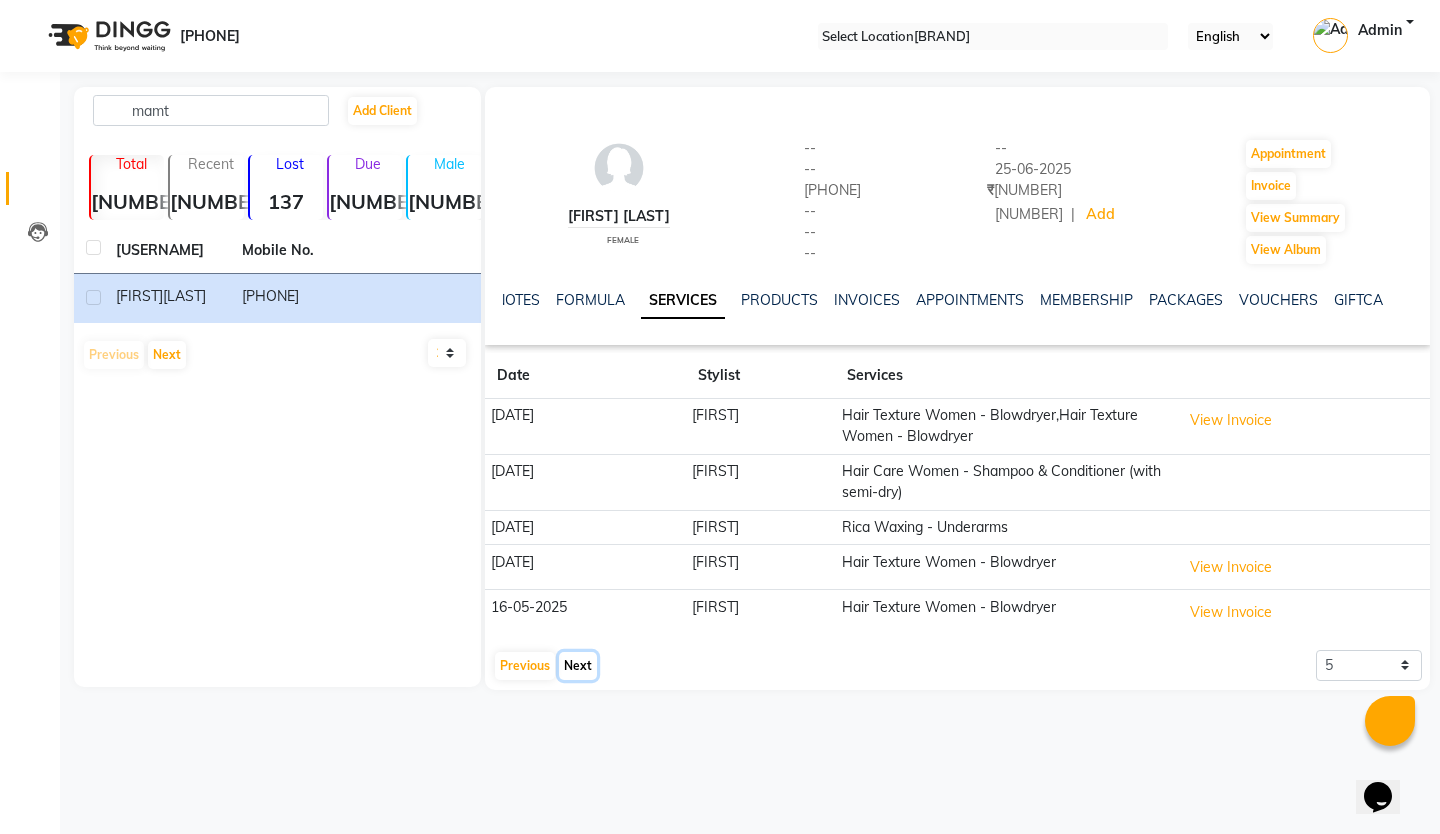 click on "Next" at bounding box center [578, 666] 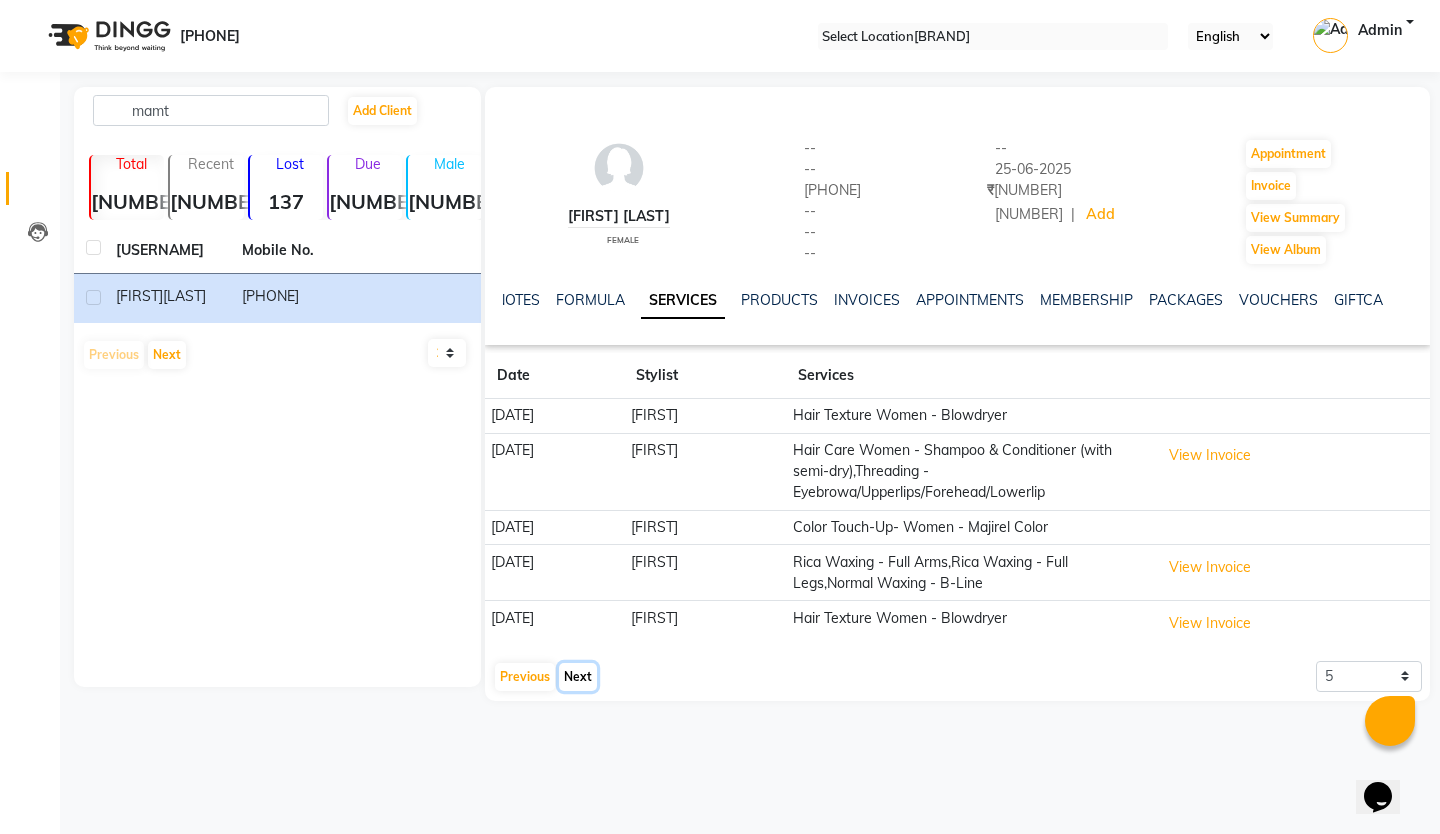 click on "Next" at bounding box center [578, 677] 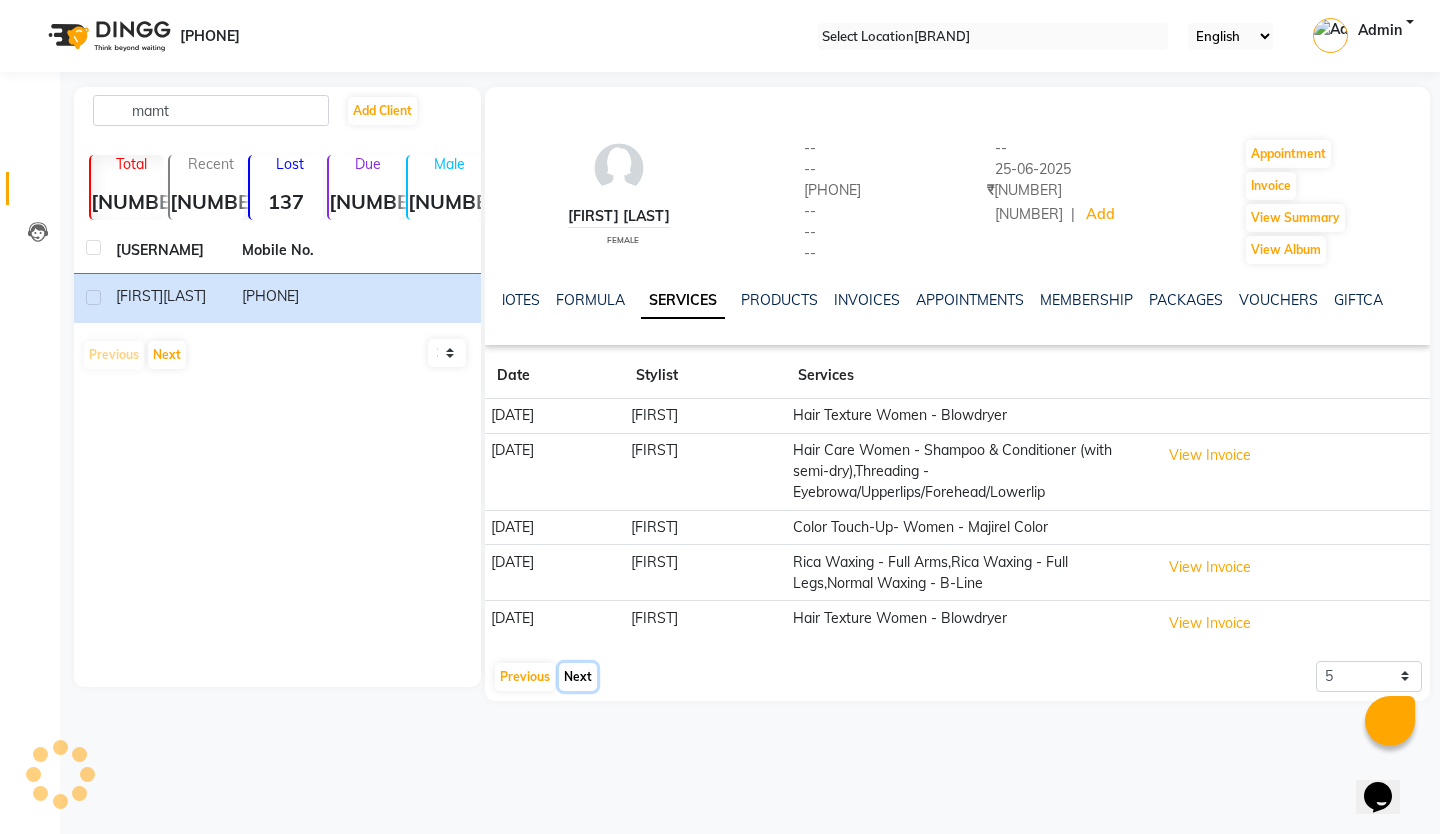 click on "Next" at bounding box center (578, 677) 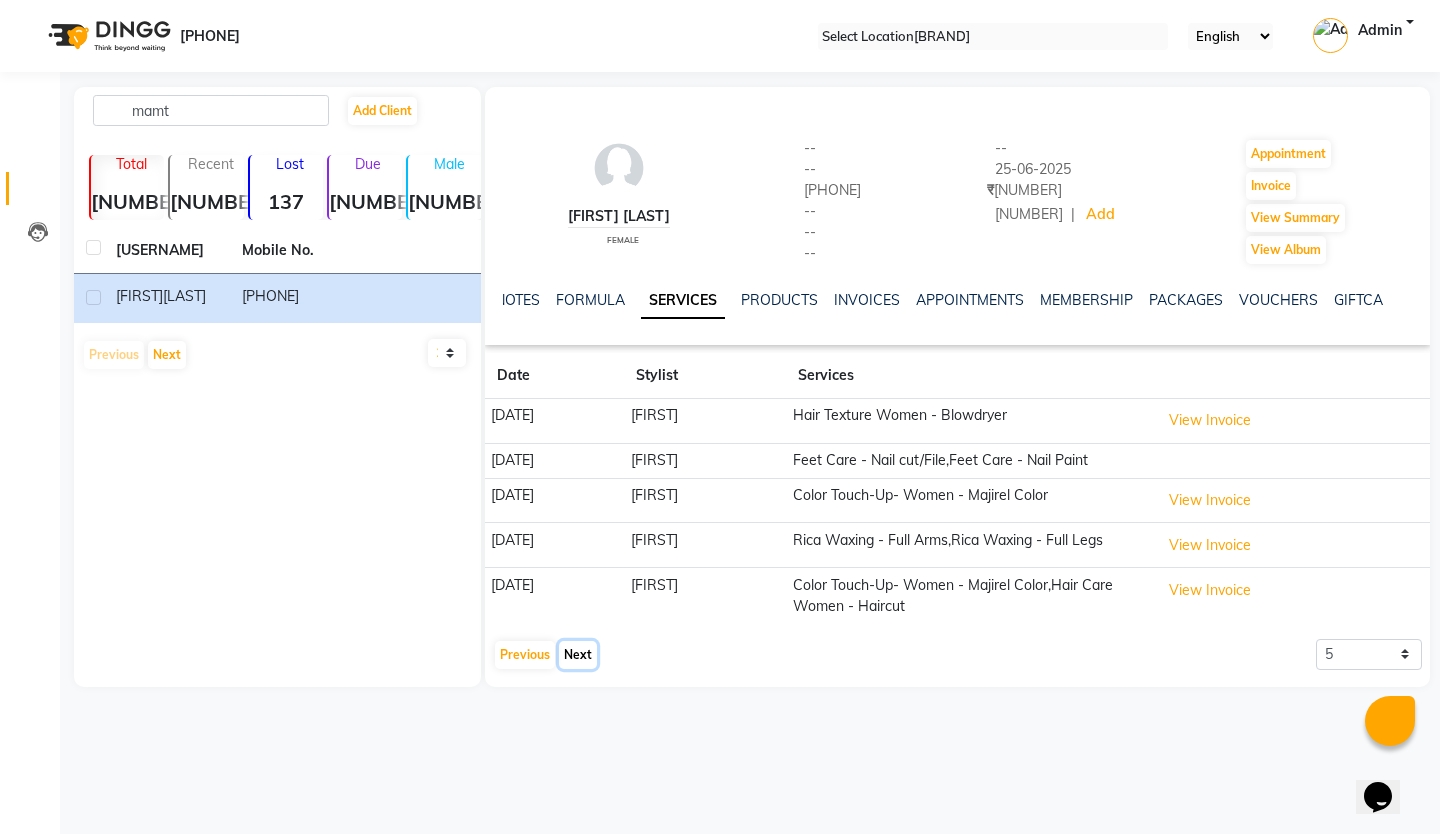 click on "Next" at bounding box center (578, 655) 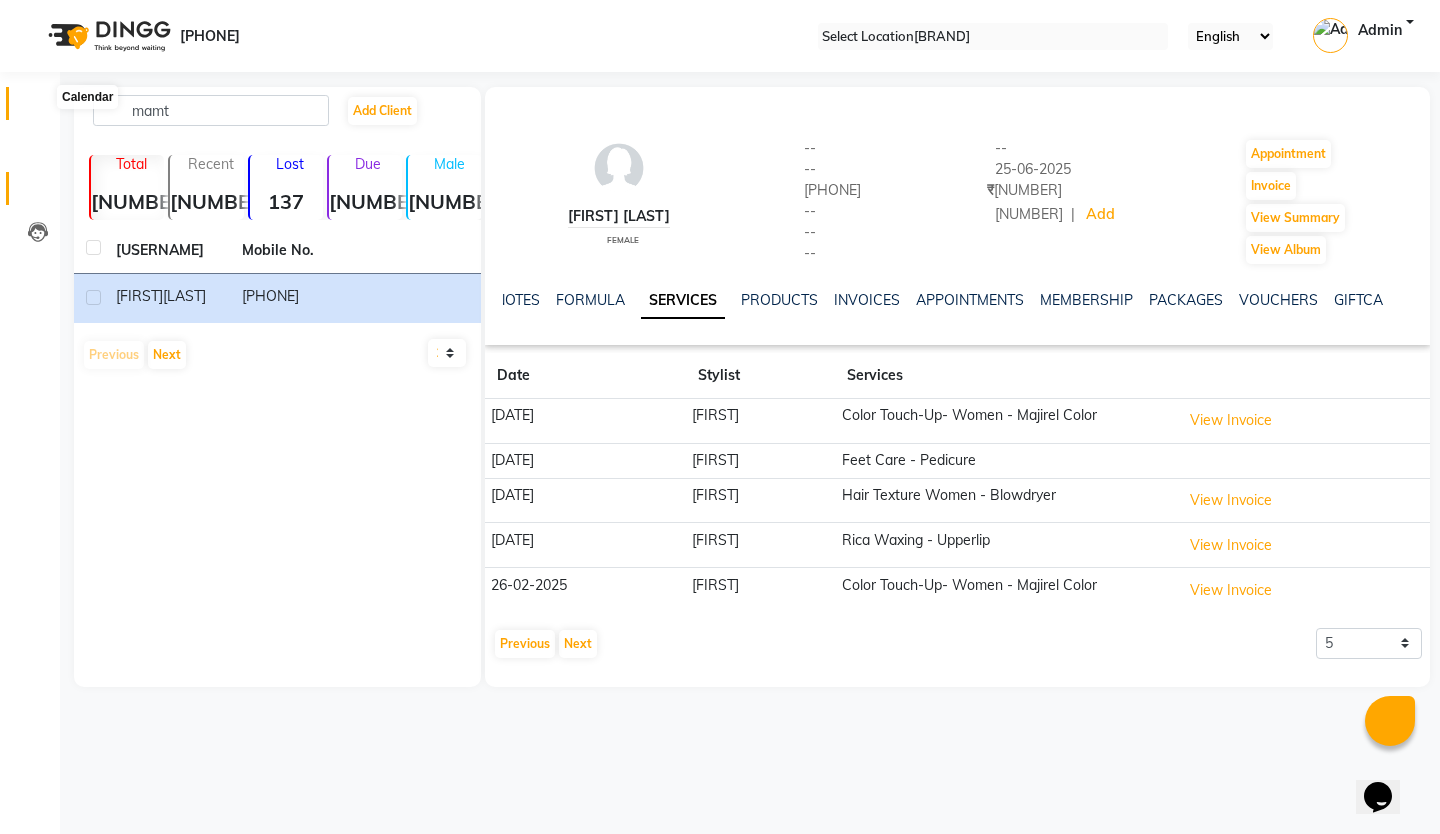 click at bounding box center (37, 108) 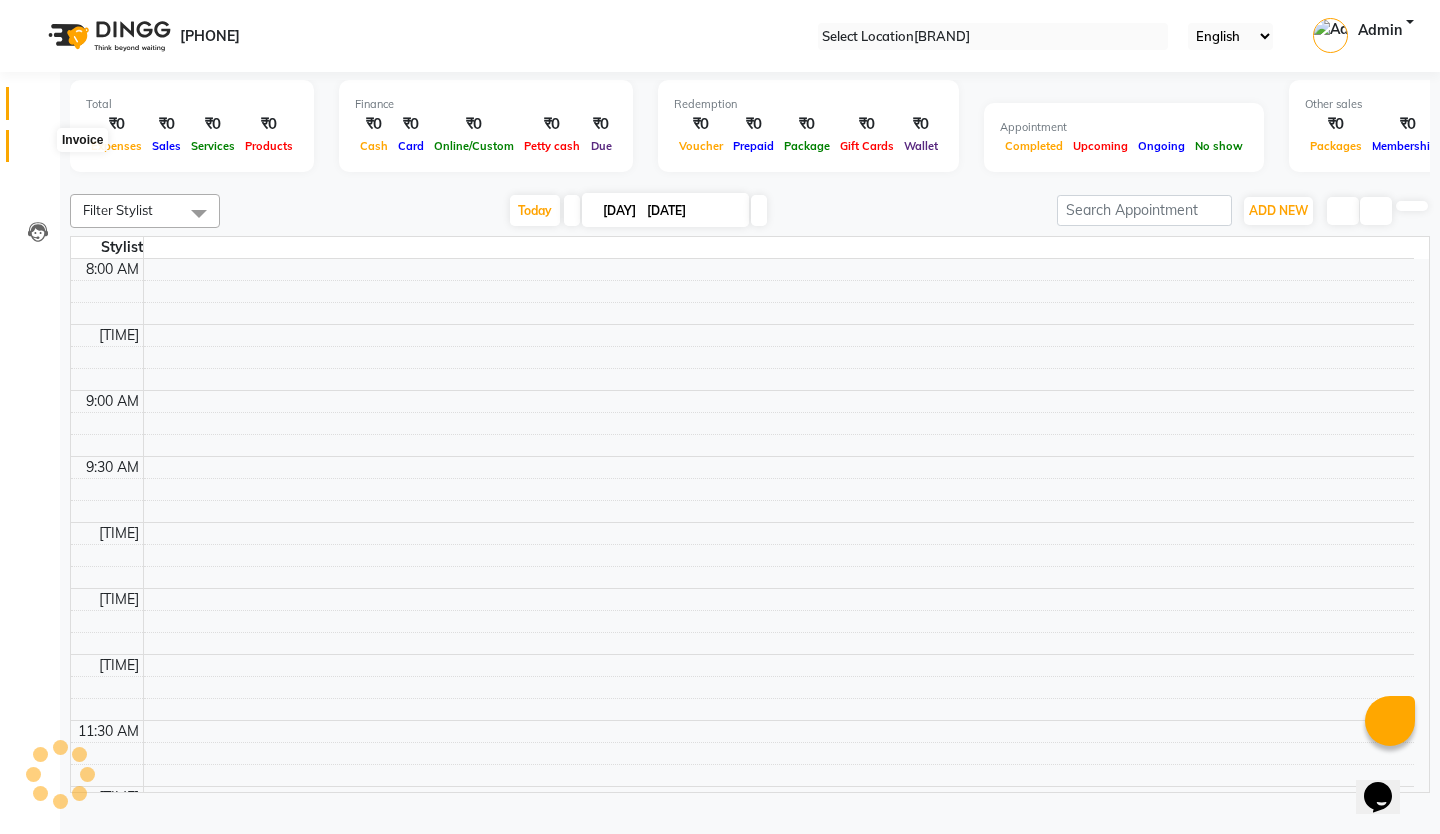 click at bounding box center (38, 151) 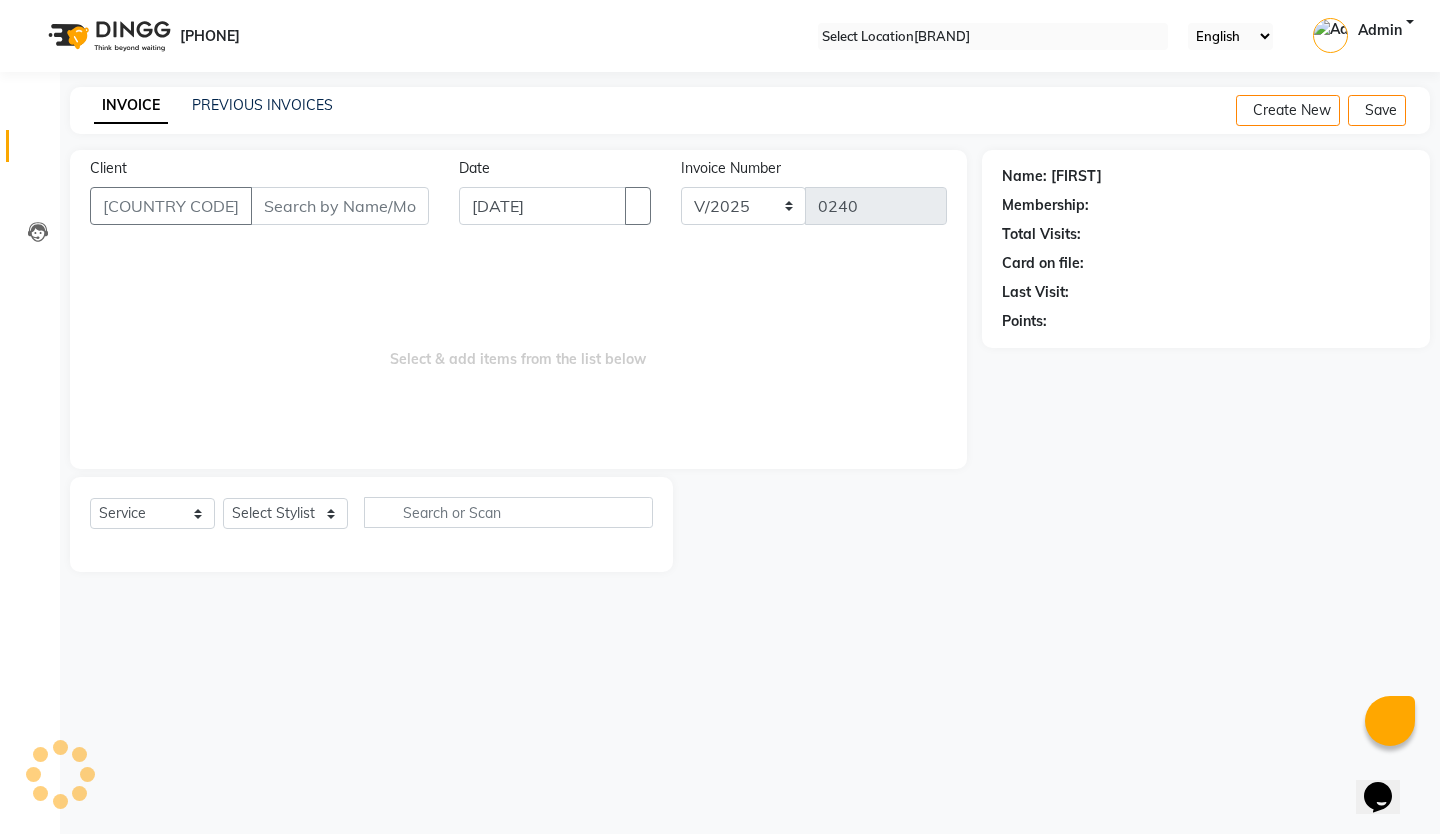click on "Client" at bounding box center (340, 206) 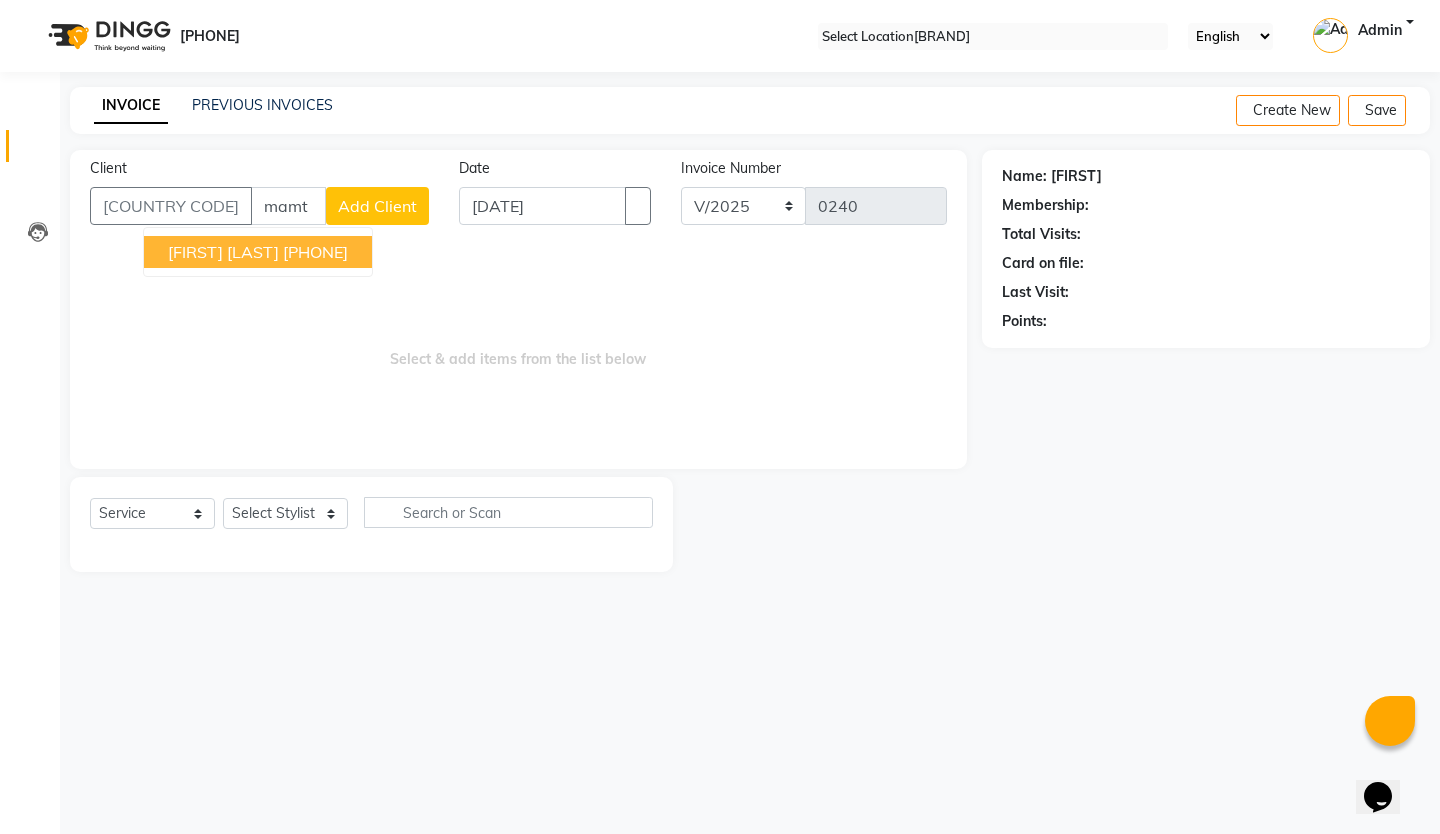 click on "[PHONE]" at bounding box center (315, 252) 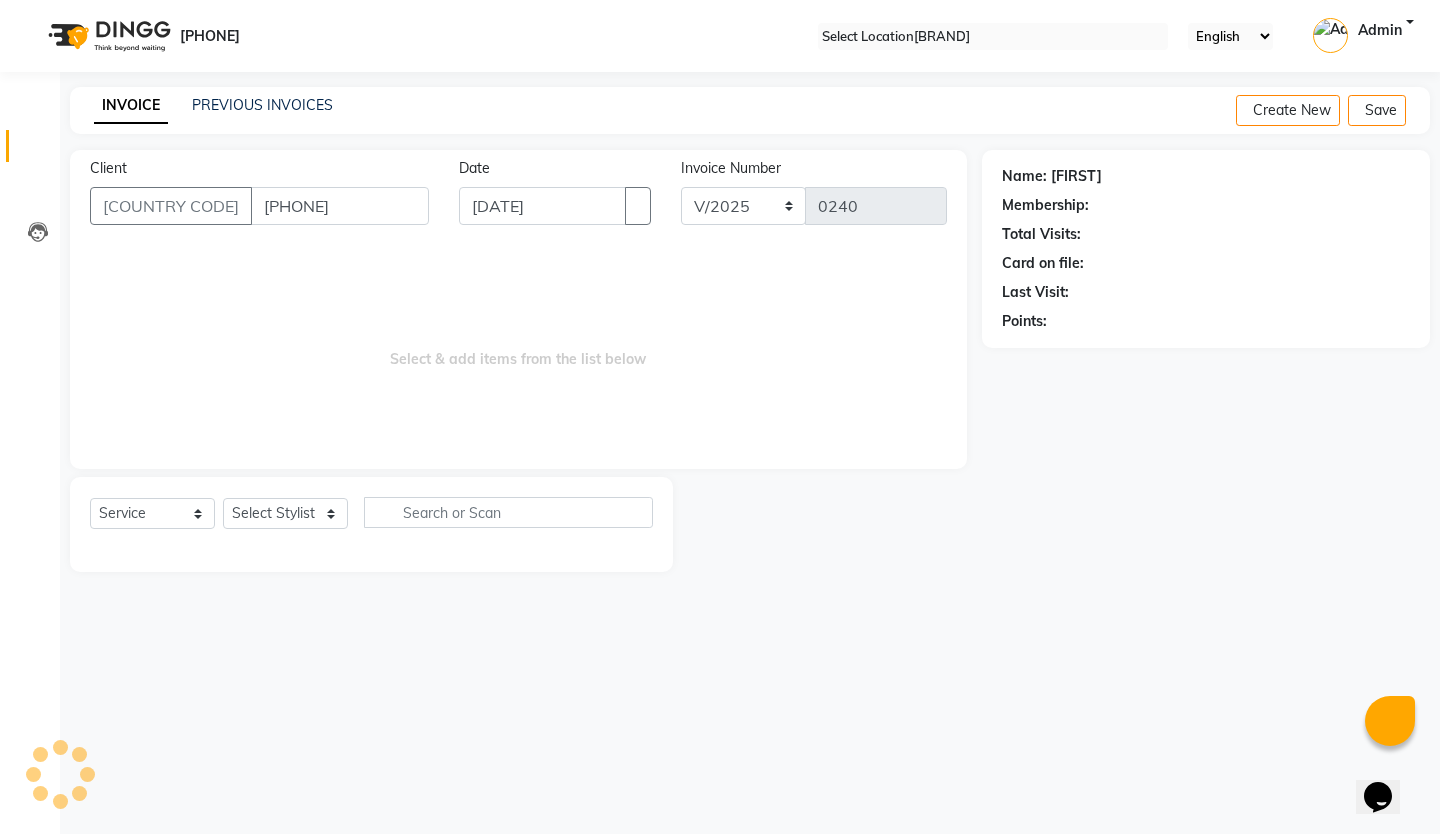 type on "[PHONE]" 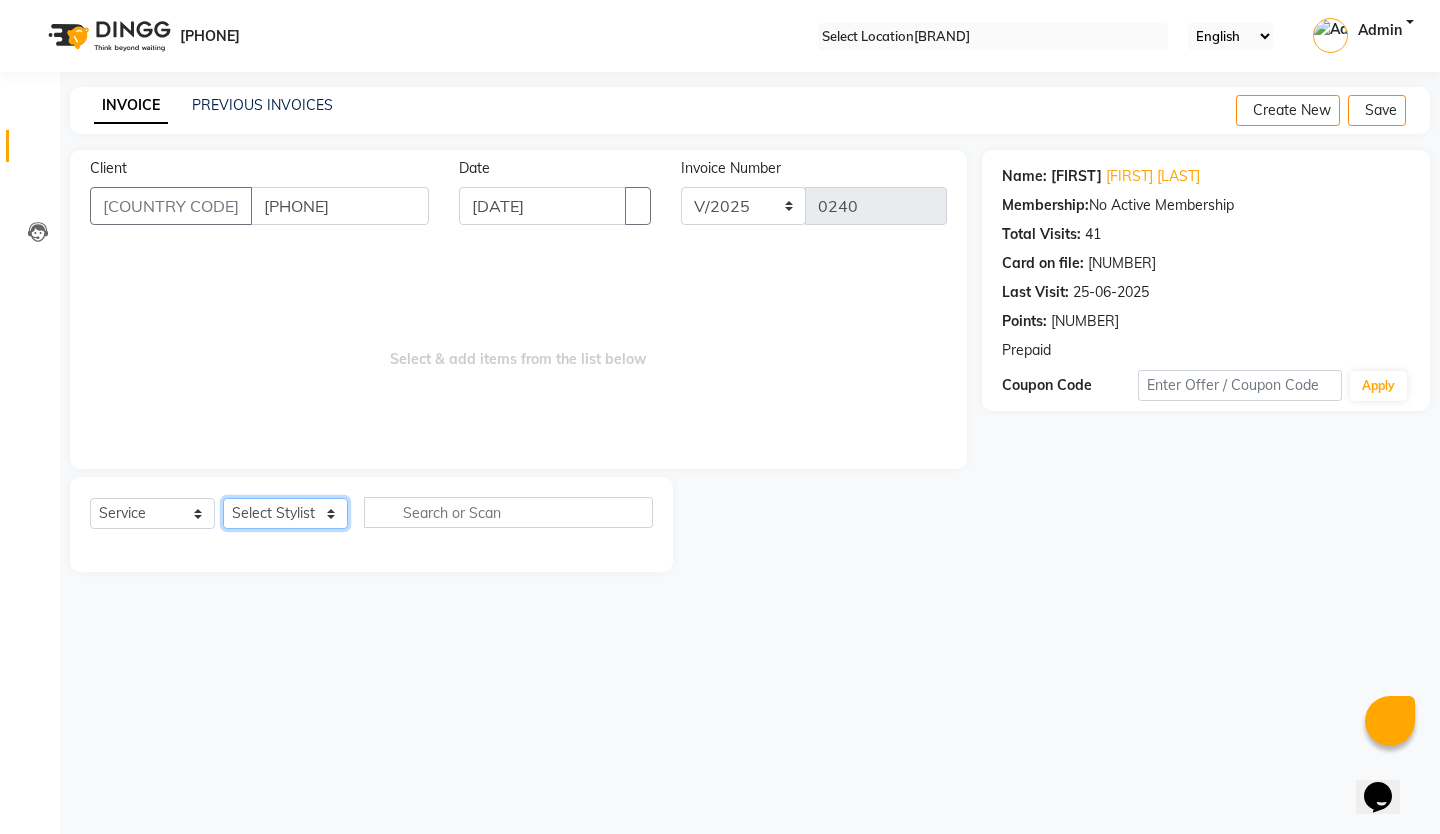 click on "Select Stylist [FIRST] [FIRST] [FIRST] [FIRST] [FIRST] [FIRST] [FIRST] [FIRST] [FIRST] [FIRST] [FIRST] [FIRST]" at bounding box center [285, 513] 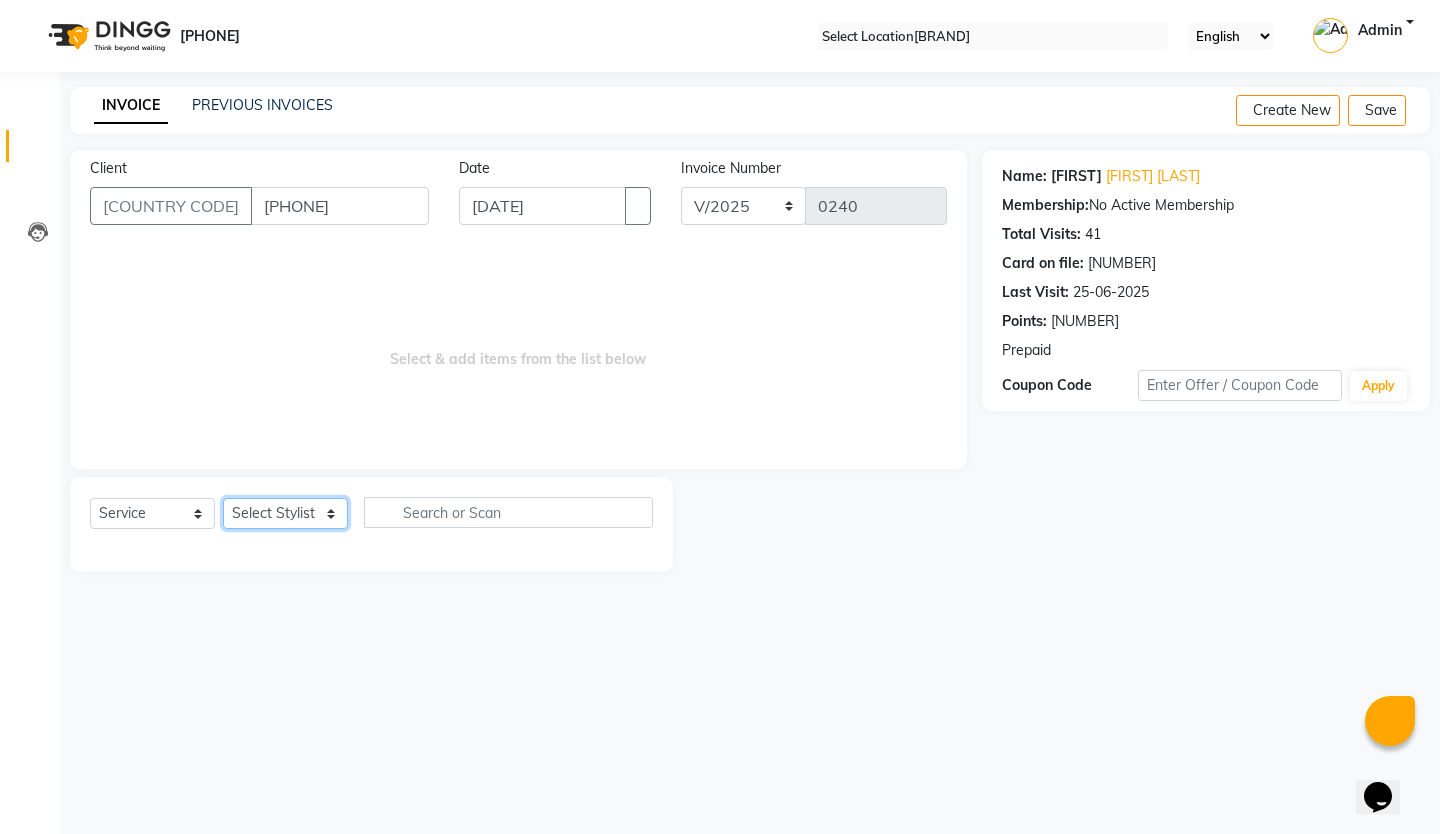 click on "Select Stylist [FIRST] [FIRST] [FIRST] [FIRST] [FIRST] [FIRST] [FIRST] [FIRST] [FIRST] [FIRST] [FIRST] [FIRST]" at bounding box center (285, 513) 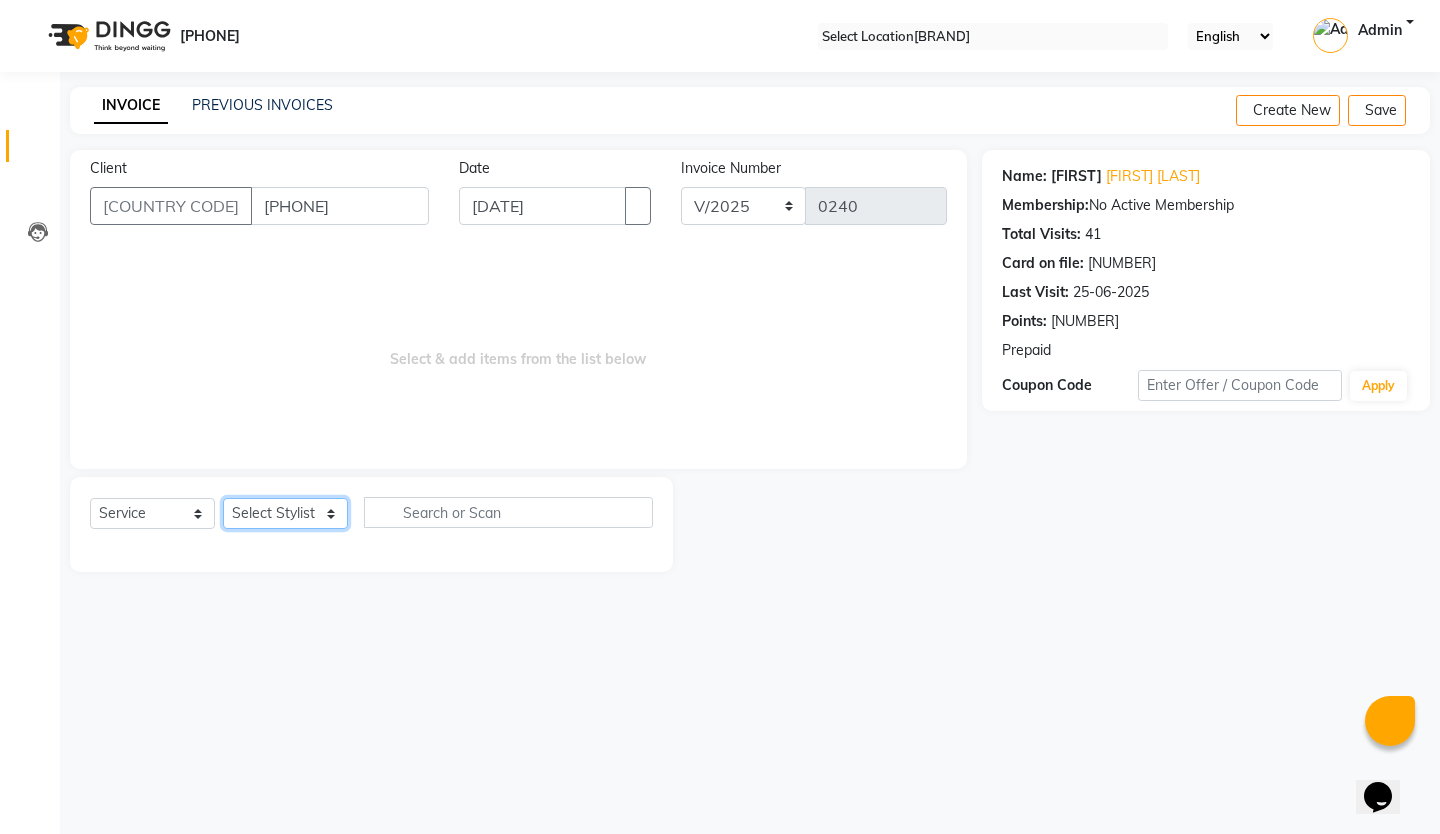 select on "[NUMBER]" 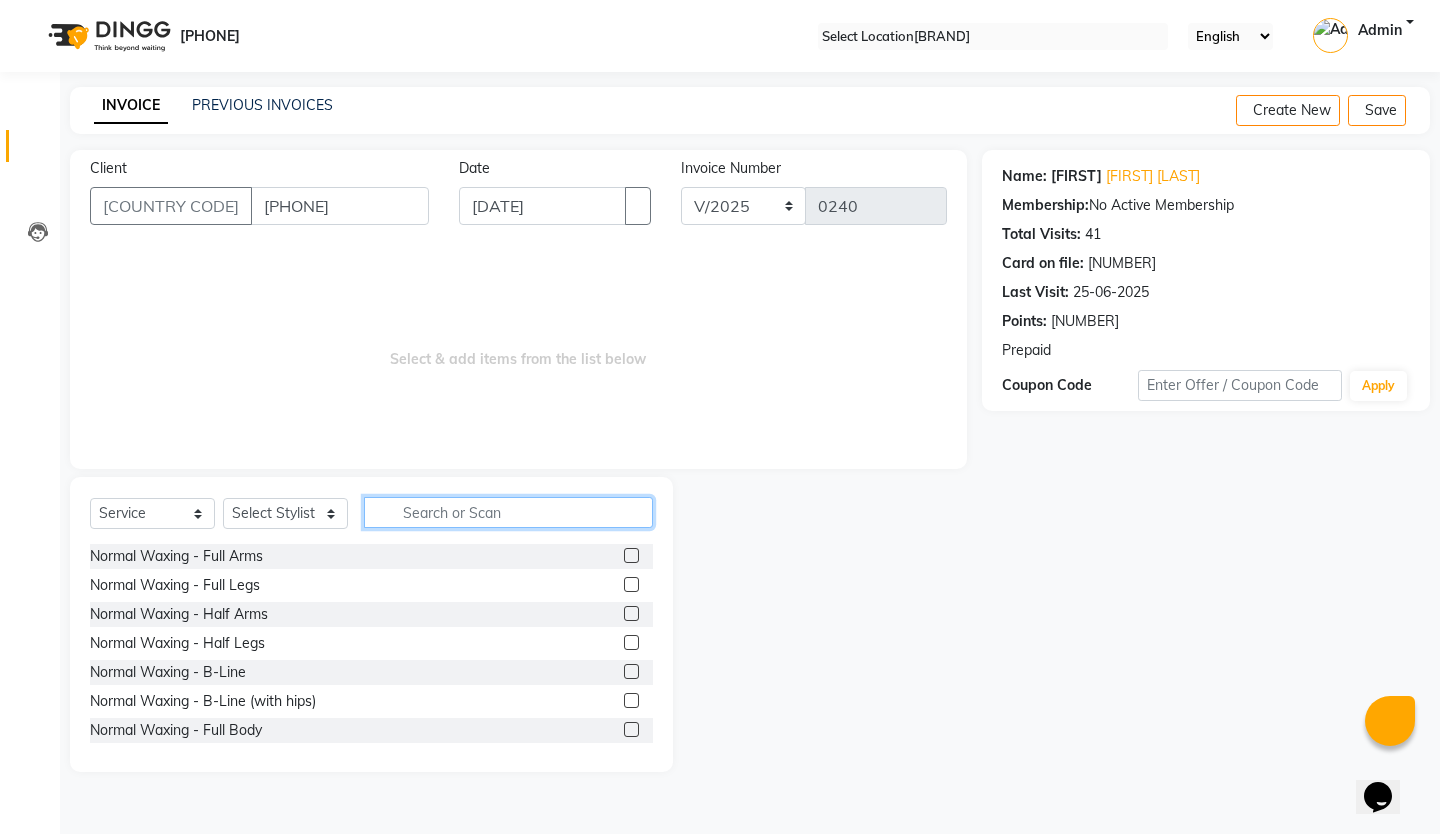 click at bounding box center [508, 512] 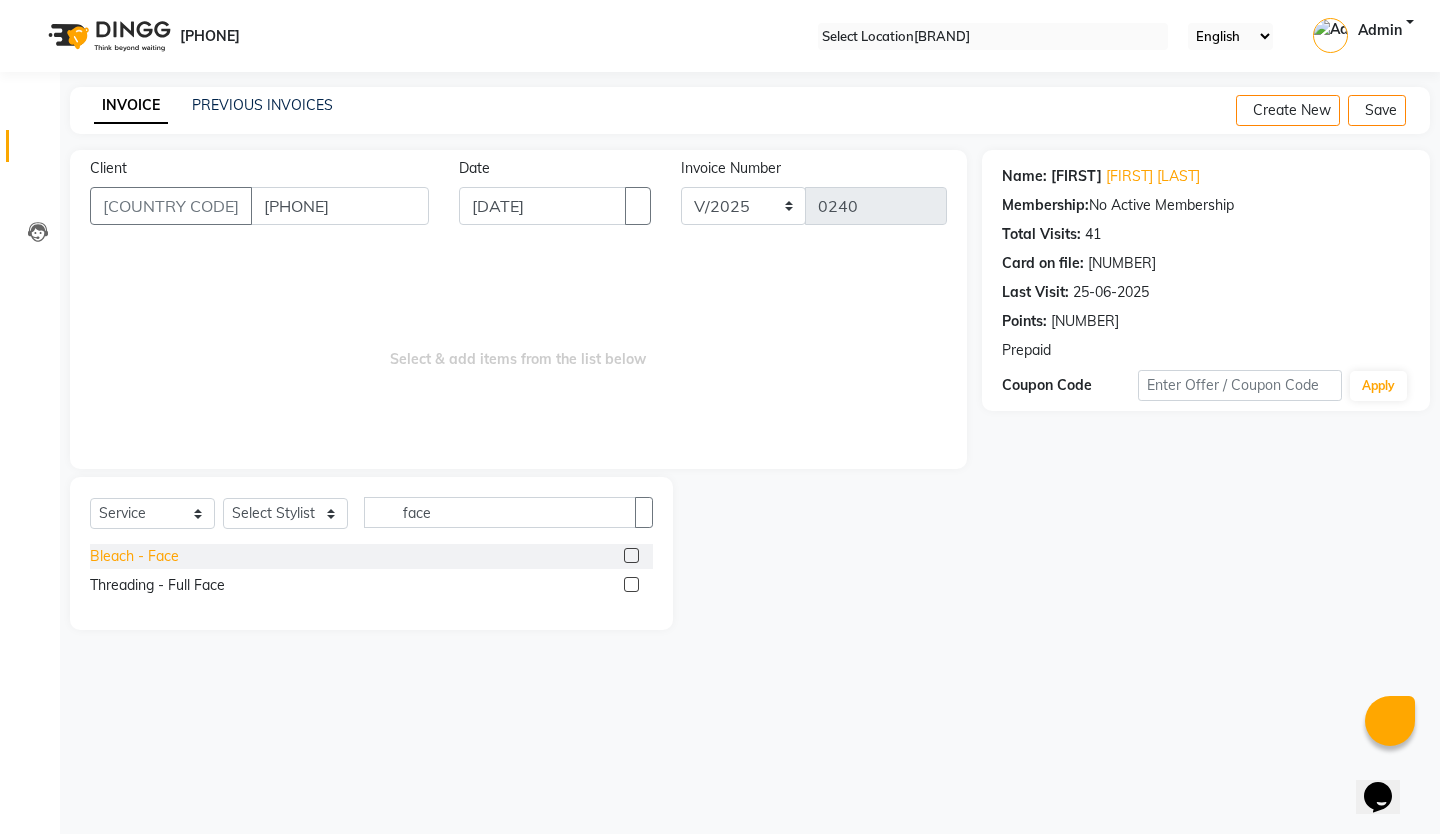 click on "Bleach - Face" at bounding box center [134, 556] 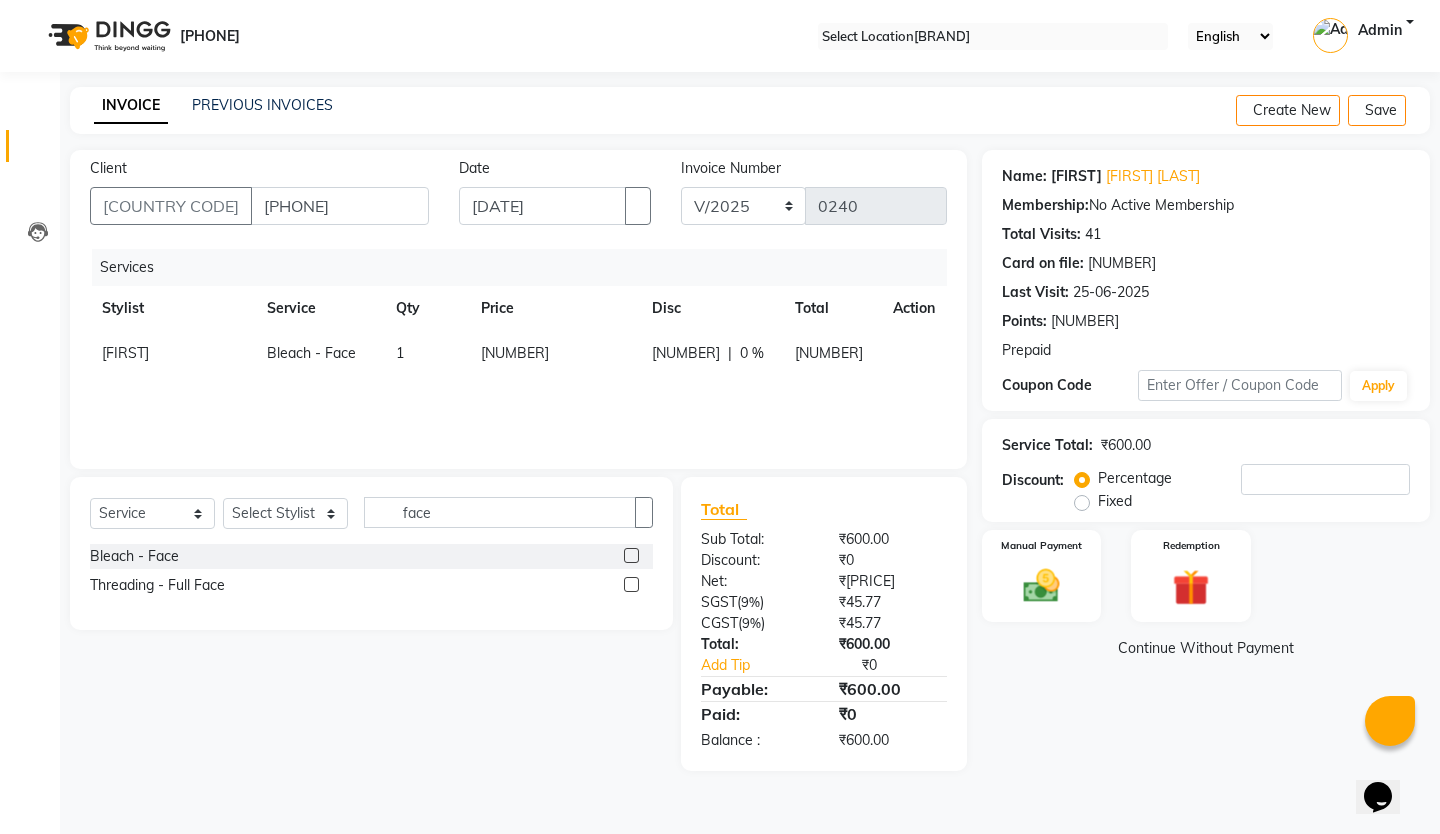 click on "[NUMBER]" at bounding box center (125, 353) 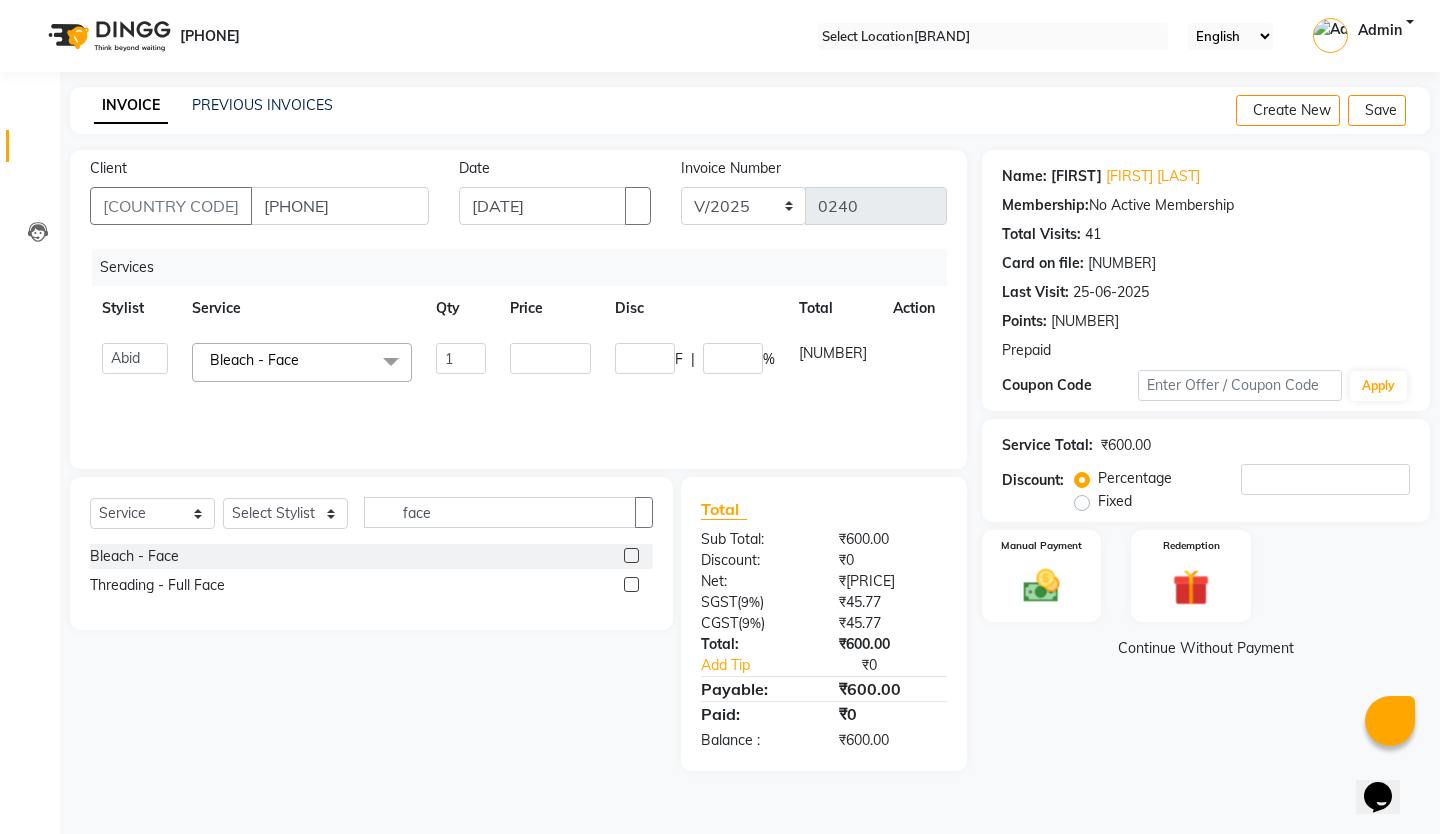 click on "1" at bounding box center (461, 362) 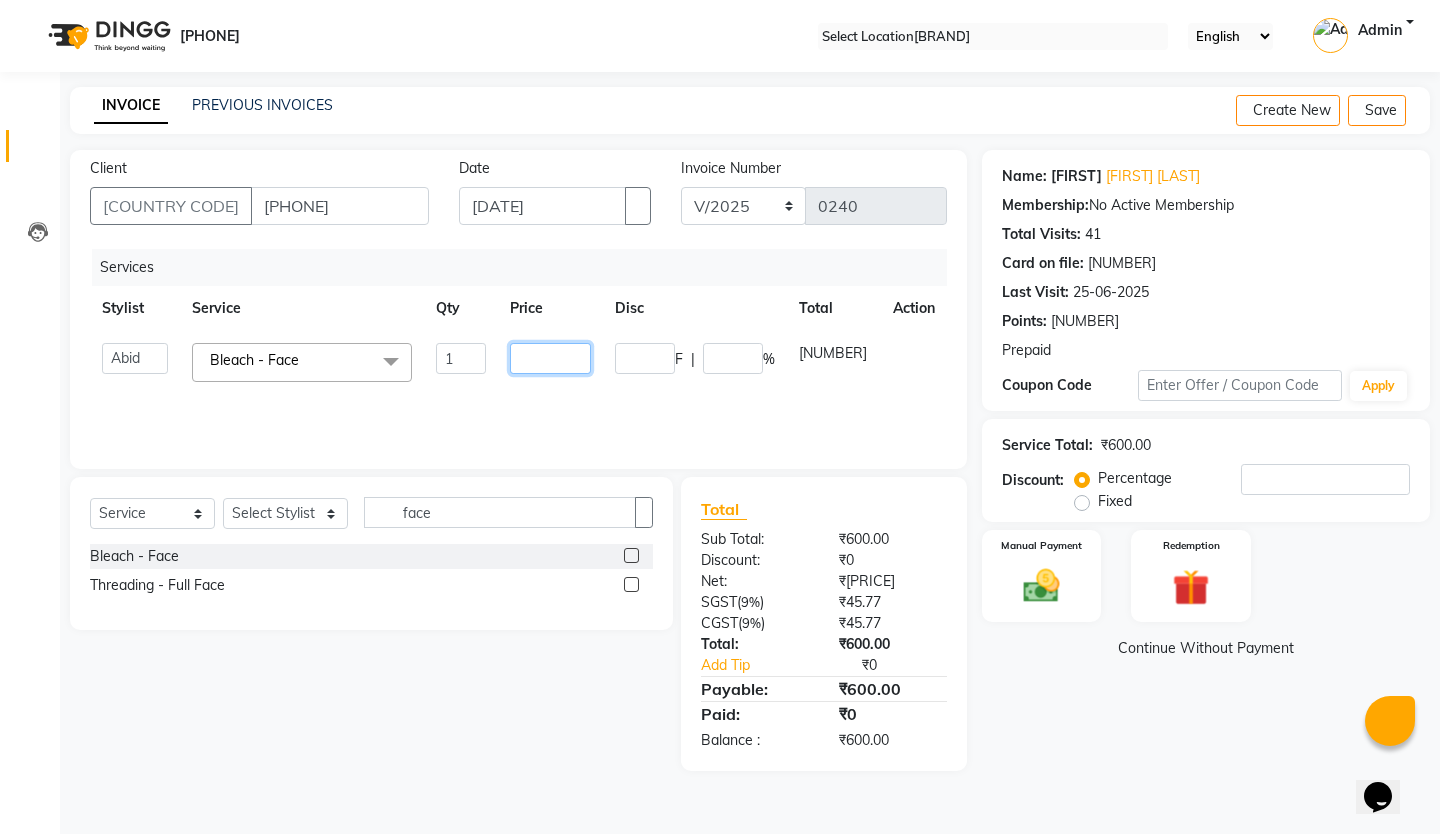 click on "[NUMBER]" at bounding box center [461, 358] 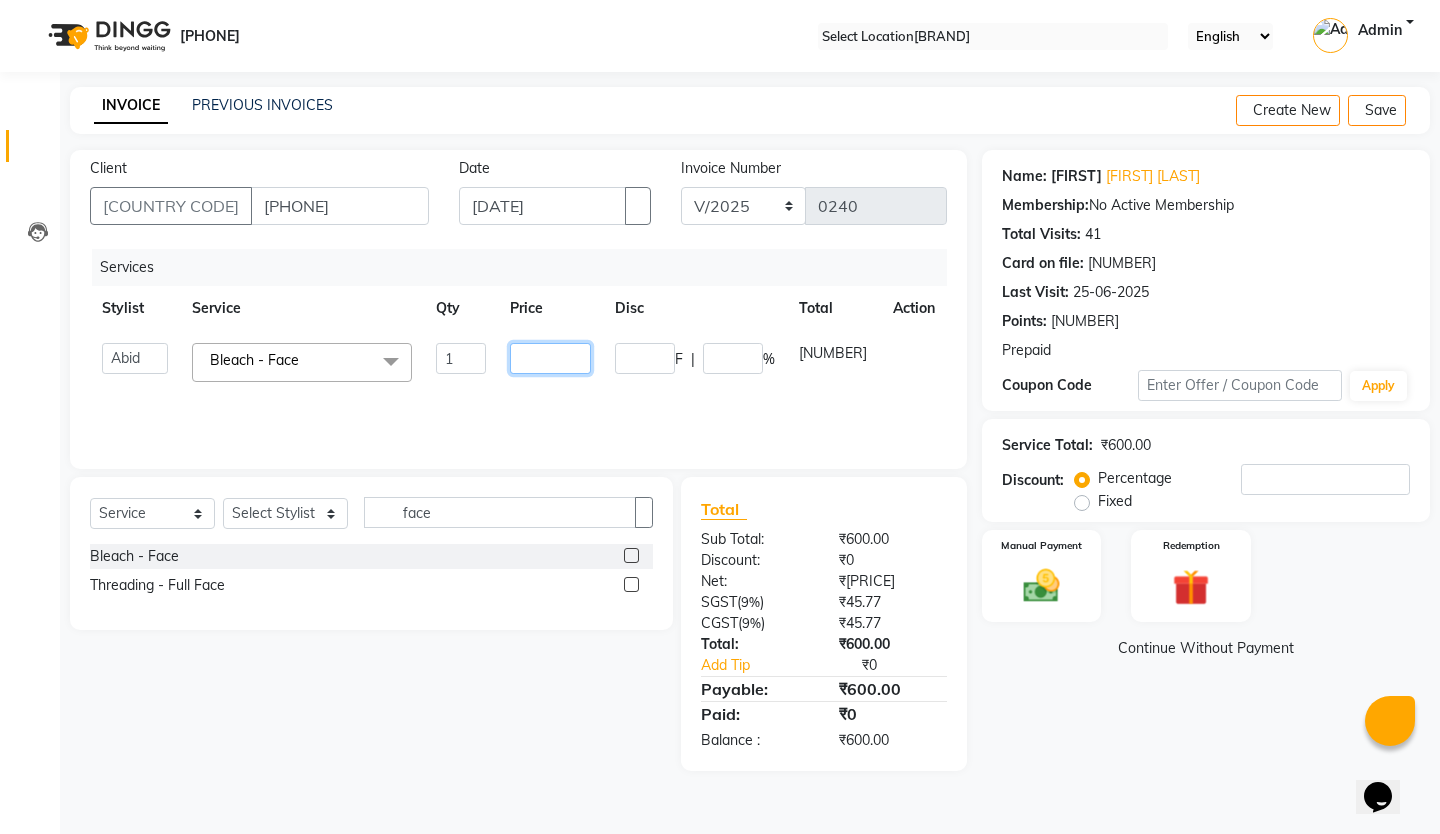 click on "[NUMBER]" at bounding box center [461, 358] 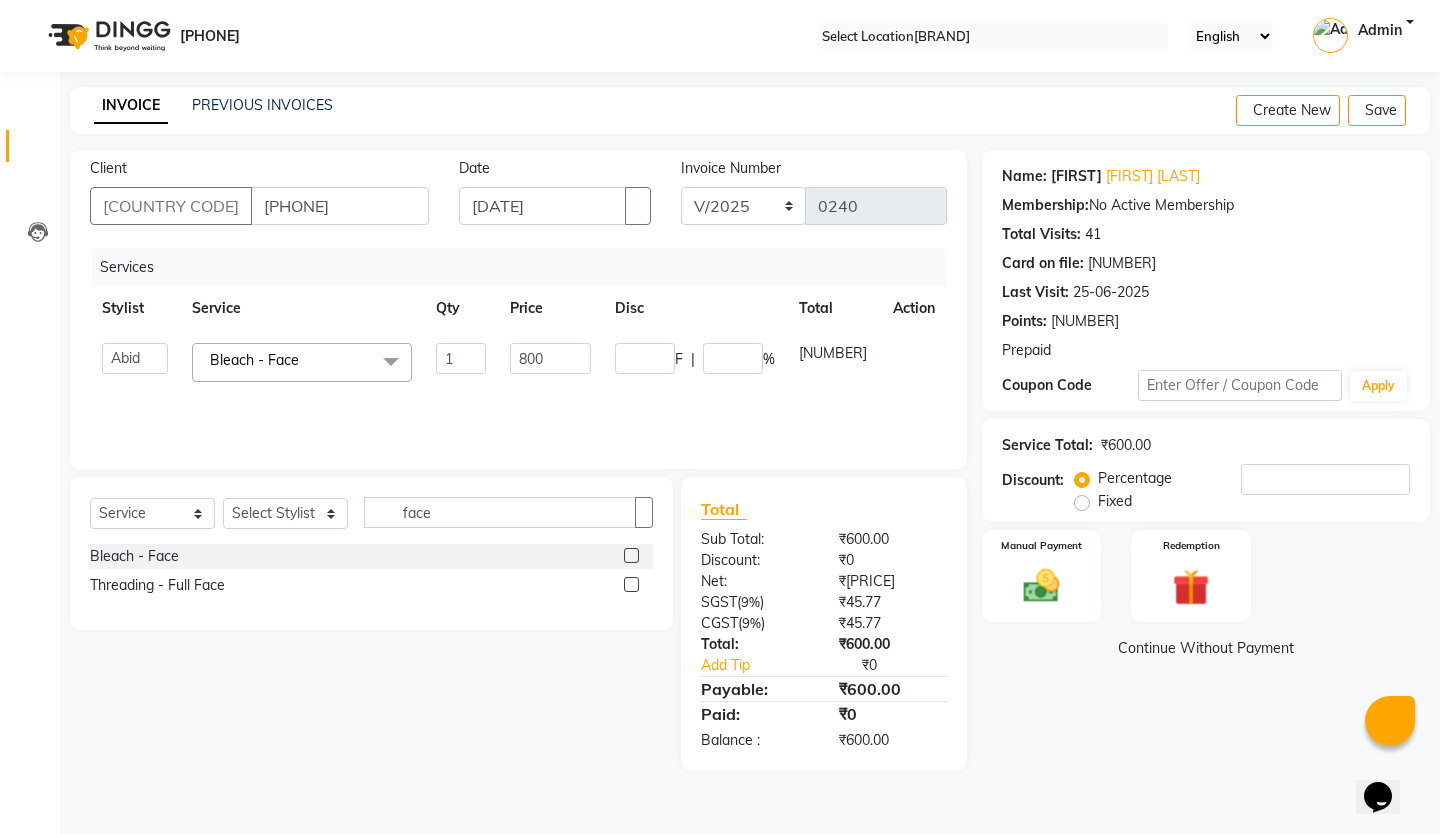 click on "Services Stylist Service Qty Price Disc Total Action  [NAME]   [NAME]   [NAME]   [NAME]   [NAME]   [NAME]   [NAME]   [NAME]   [NAME]   [NAME]   [NAME]   [NAME]  Bleach - Face  x Normal Waxing - Full Arms Normal Waxing - Full Legs Normal Waxing - Half Arms Normal Waxing - Half Legs Normal Waxing - B-Line Normal Waxing - B-Line (with hips) Normal Waxing - Full Body Normal Waxing - Full Back/Front Normal Waxing - Half Back/Front Normal Waxing - Upperlip Normal Waxing - Chin Normal Waxing - Side Lock Normal Waxing - Underarms make-up Rica Waxing - Full Arms Rica Waxing - Full Legs Rica Waxing - Half Arms Rica Waxing - Half Legs Rica Waxing - B-Line Rica Waxing - B-Line (with hips) Rica Waxing - Full Body Rica Waxing - Full Back/Front Rica Waxing - Half Back/Front Rica Waxing - Upperlip Rica Waxing - Chin Rica Waxing - Side Lock Rica Waxing - Underarms Clean Up - Cheryl's Clean Up - Hydra D-Tan - Hydra Bleach - Cheryl's Bleach - Face Bleach - Full Arms/Legs Bleach - Full Body Bleach - Full Back/Front 1 ₹800" at bounding box center (518, 349) 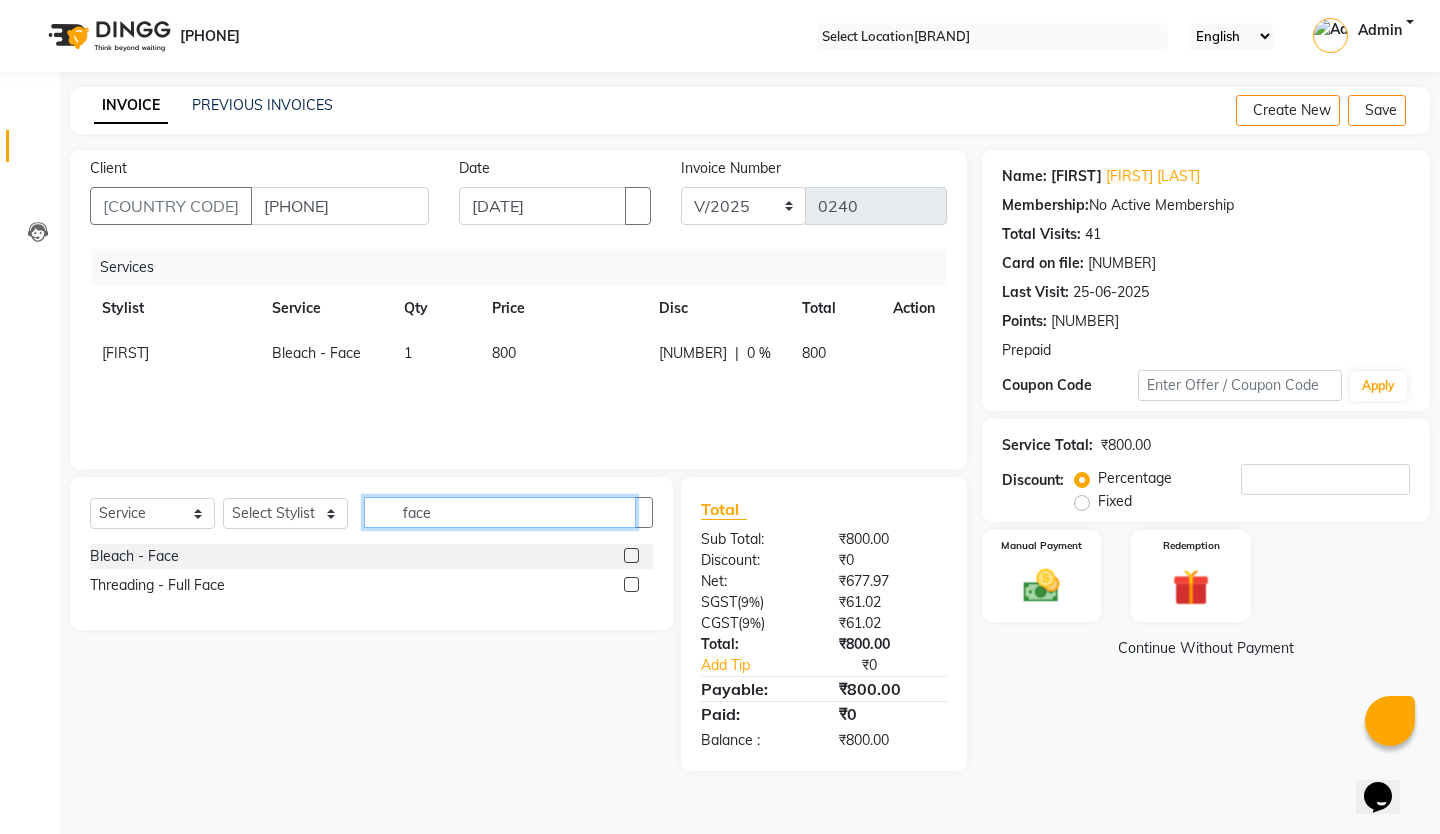 click on "face" at bounding box center [500, 512] 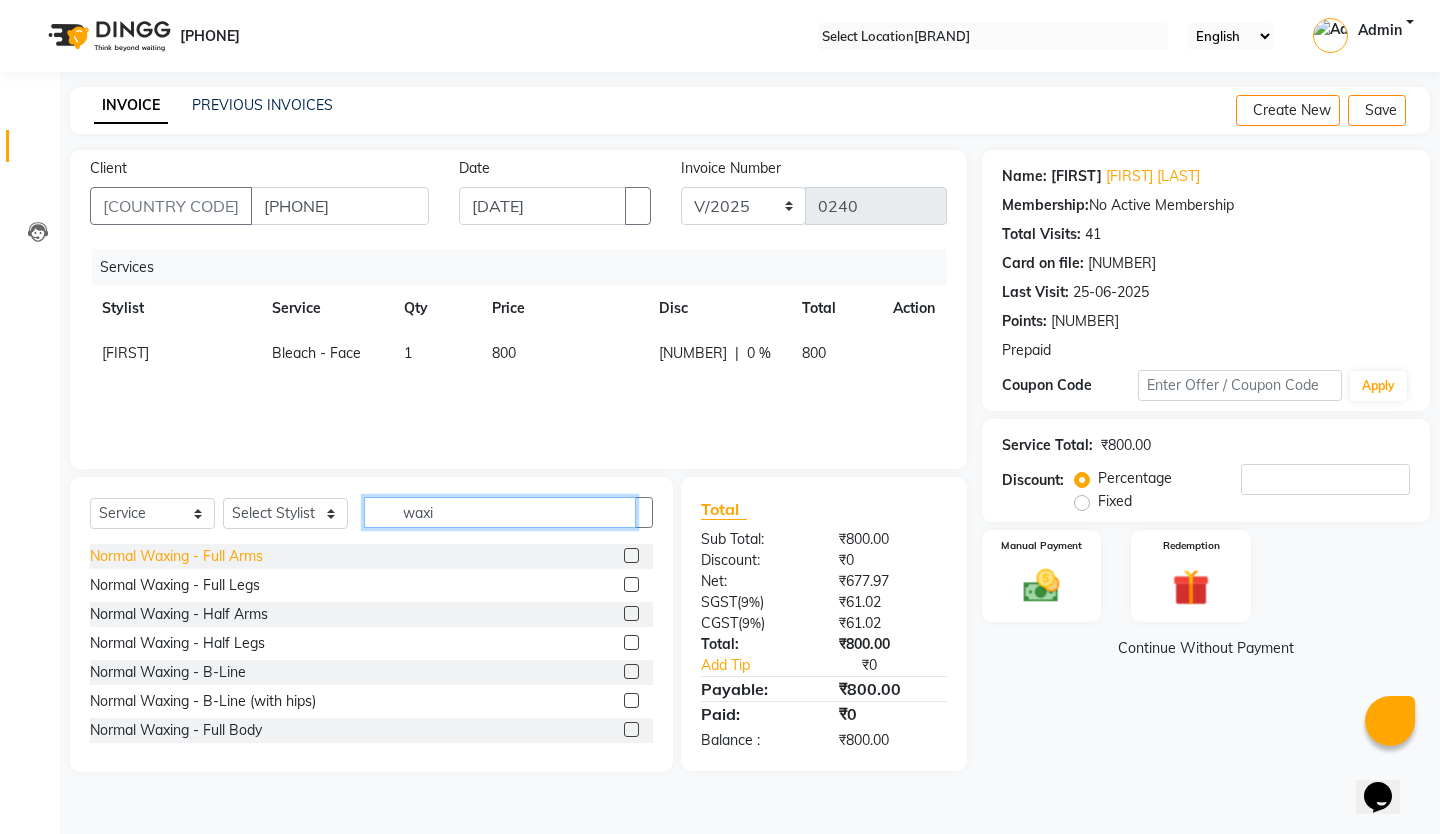 type on "waxi" 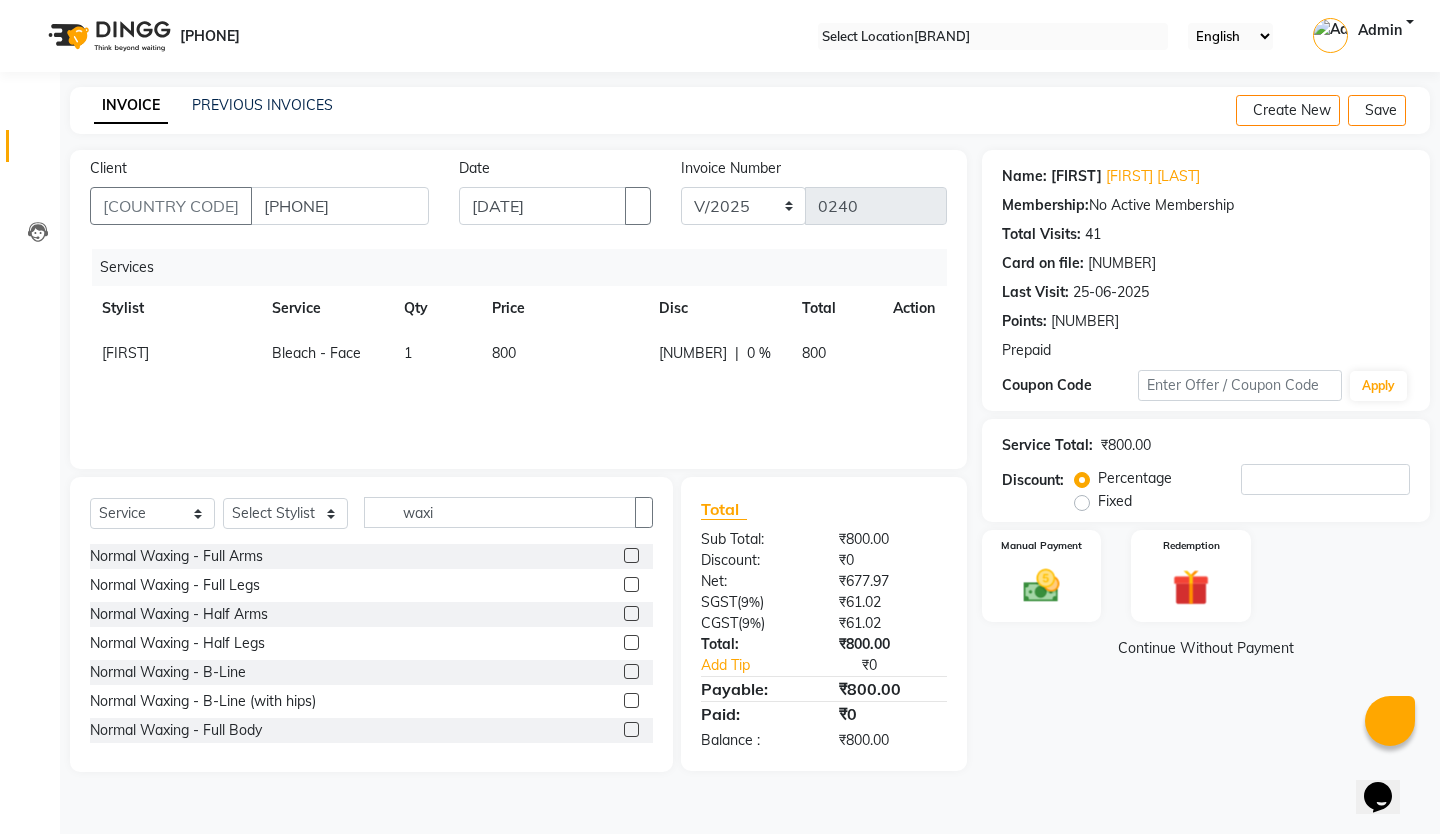drag, startPoint x: 246, startPoint y: 555, endPoint x: 368, endPoint y: 480, distance: 143.20964 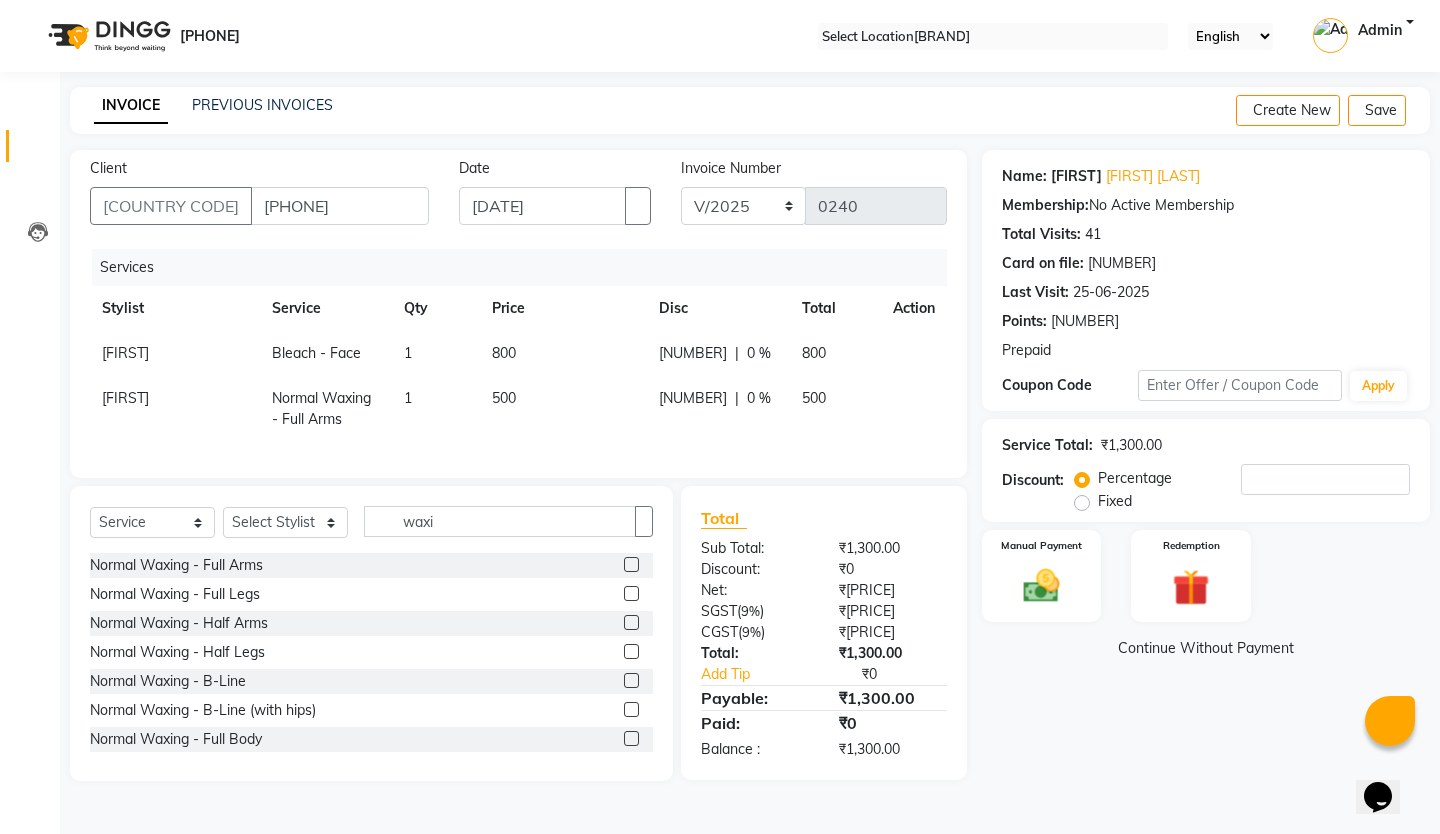click on "500" at bounding box center (125, 353) 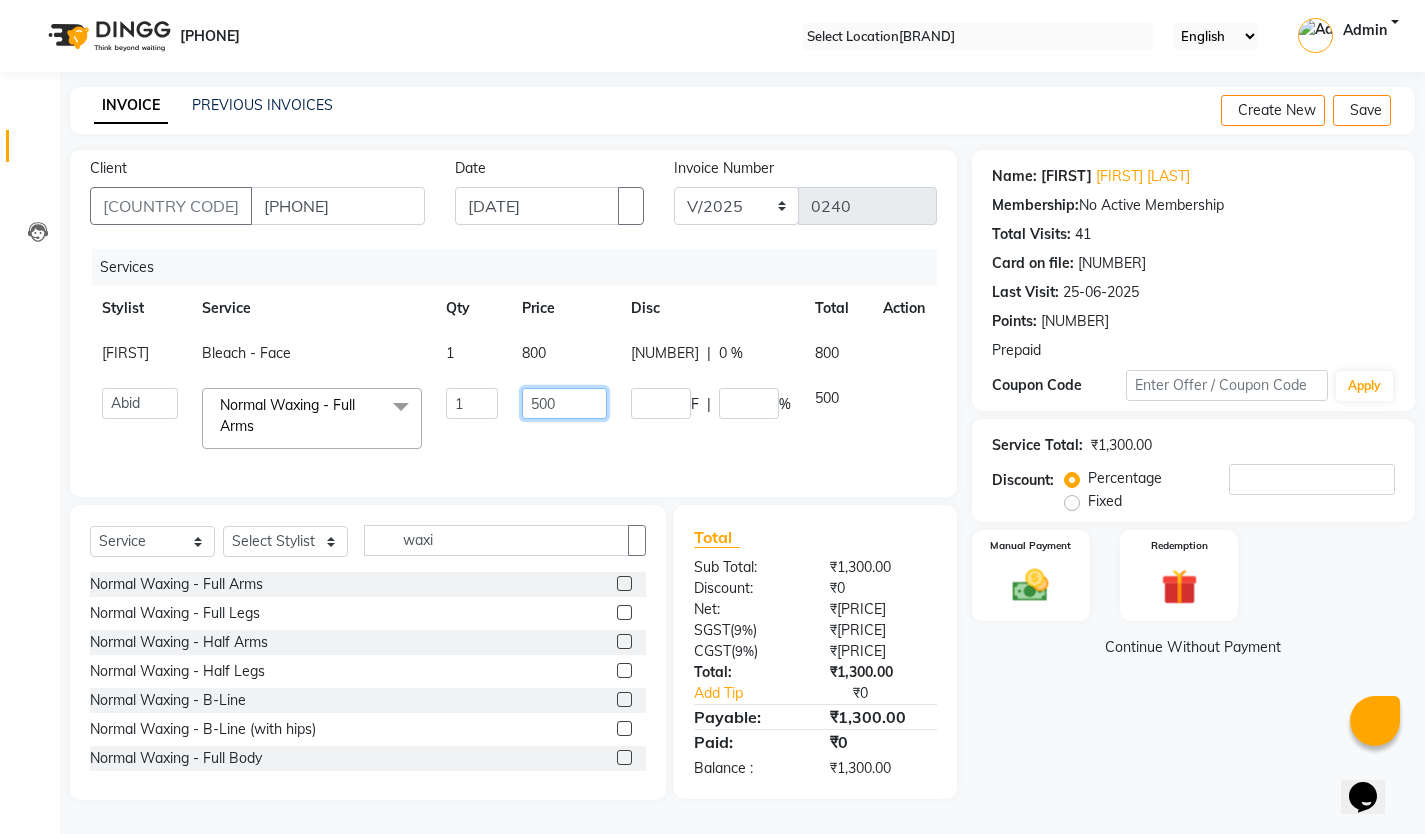 click on "500" at bounding box center [472, 403] 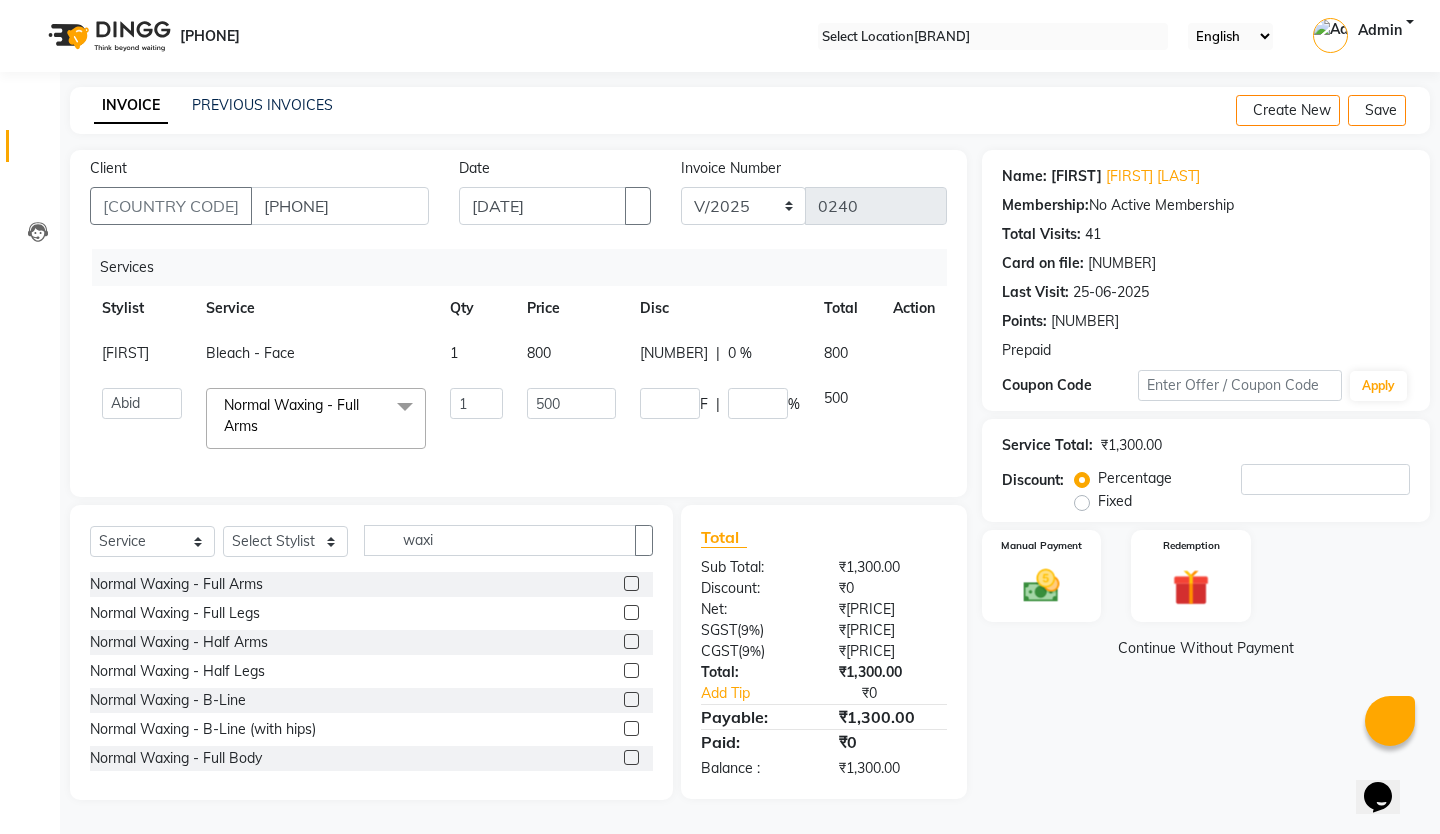 click at bounding box center [720, 353] 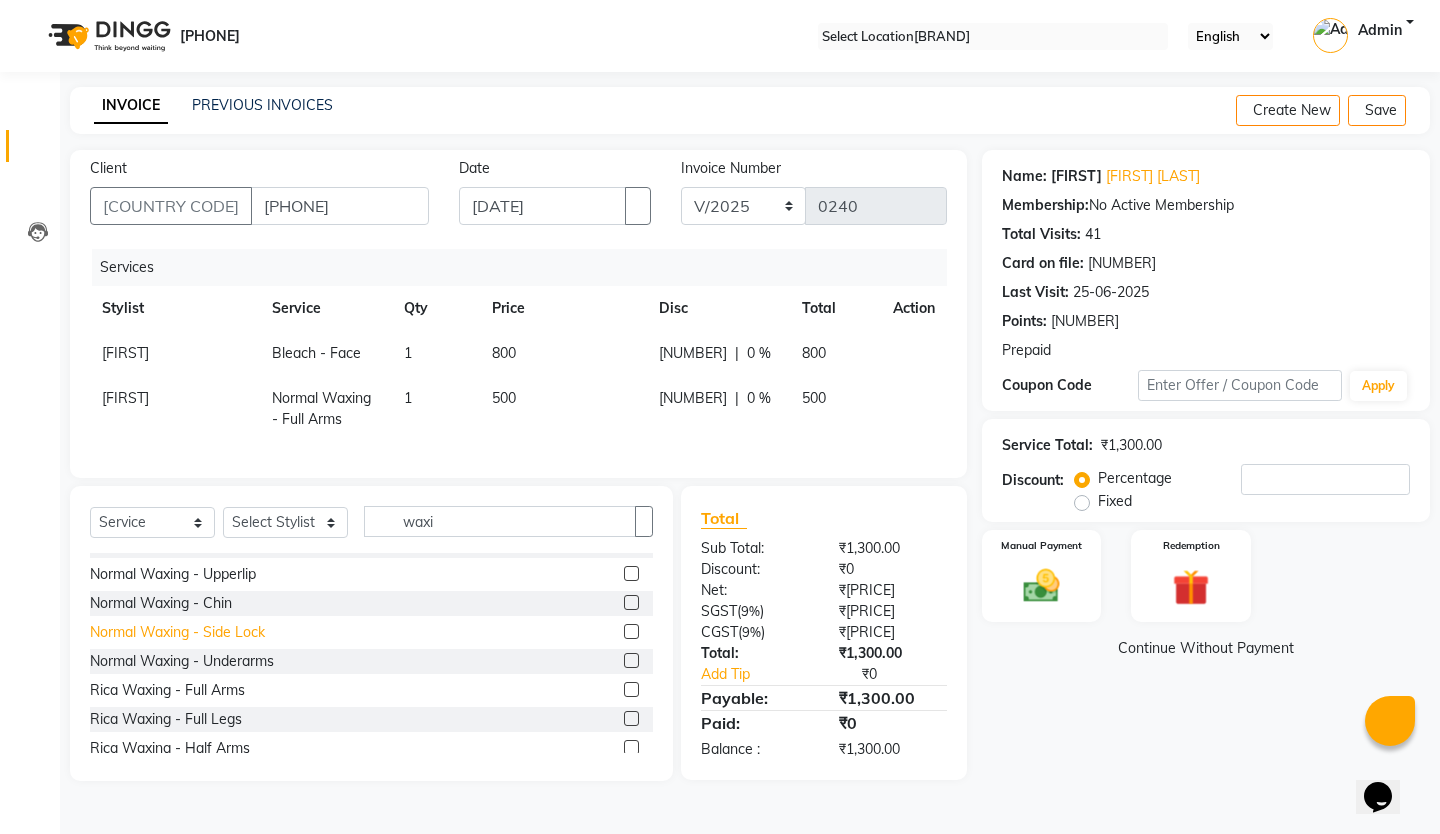 scroll, scrollTop: 300, scrollLeft: 0, axis: vertical 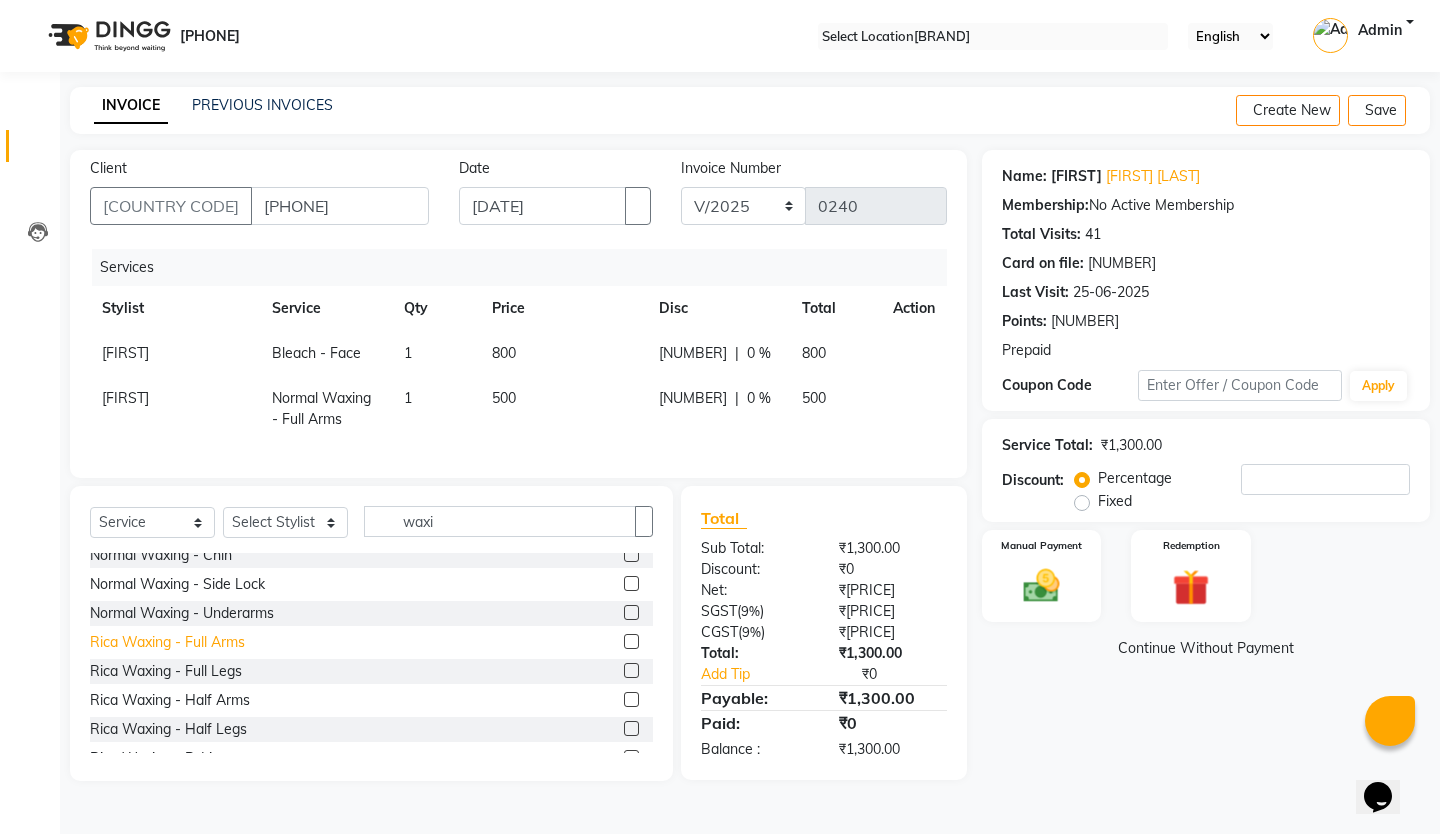 click on "Rica Waxing - Full Arms" at bounding box center (176, 265) 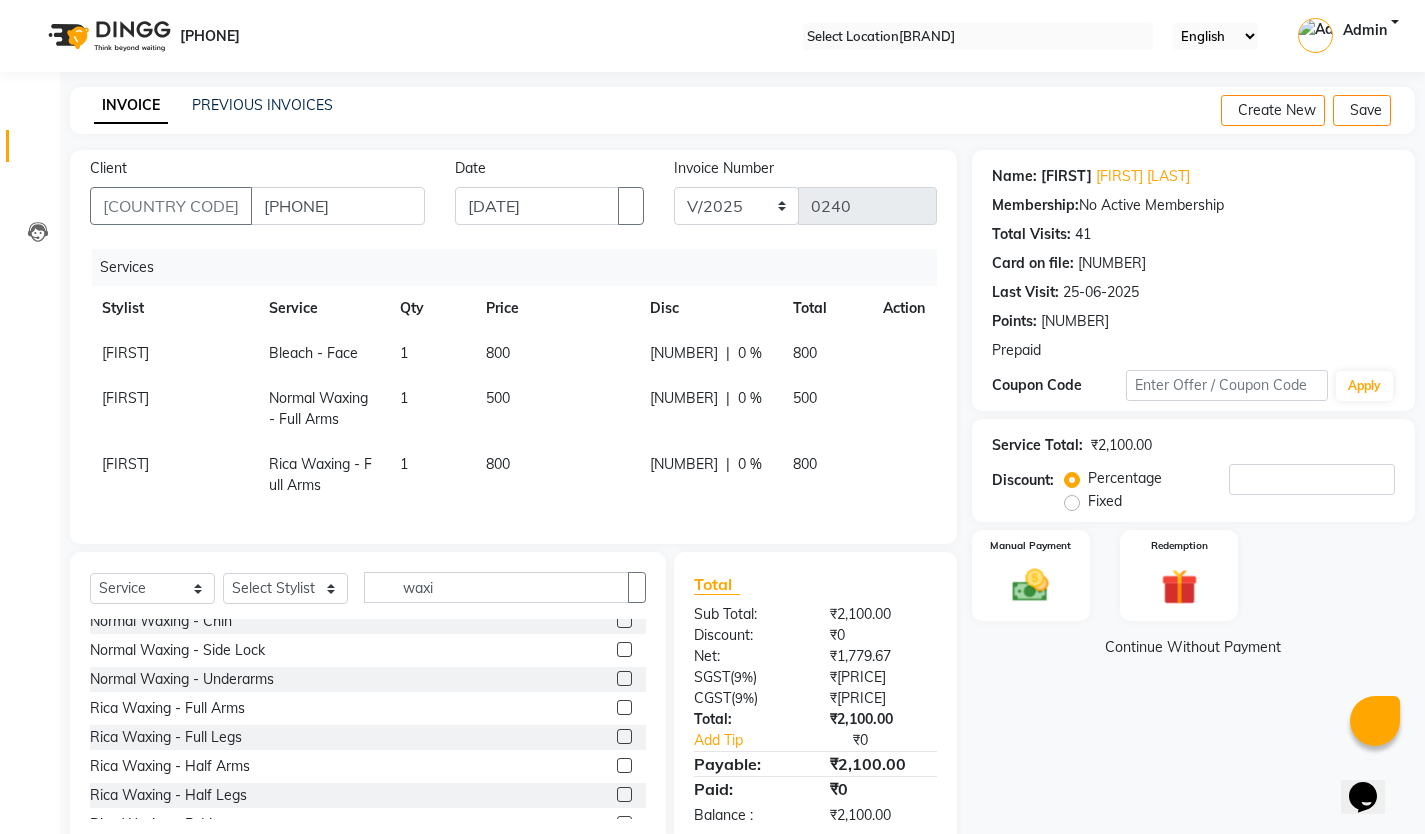 click on "800" at bounding box center (125, 353) 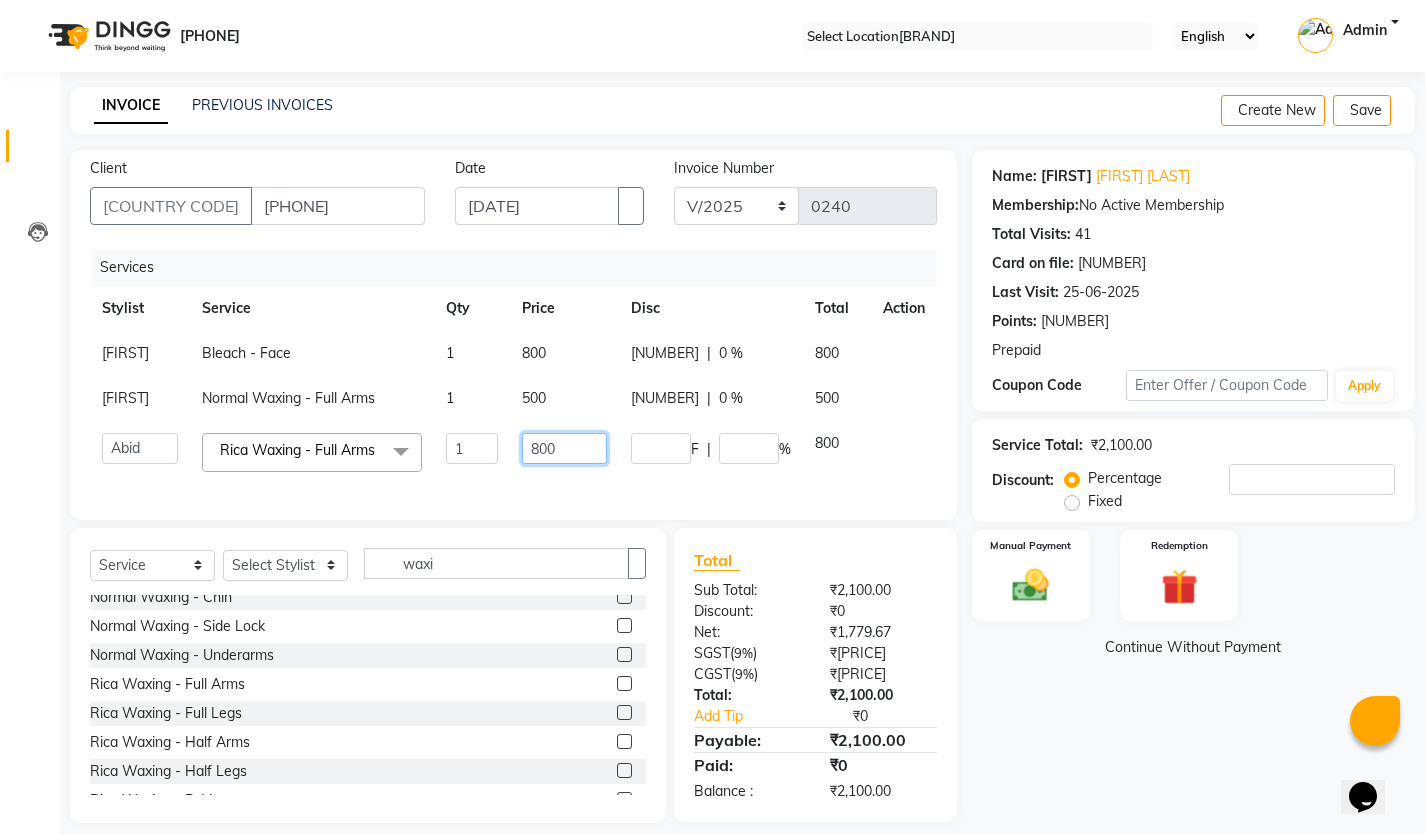 click on "800" at bounding box center (472, 448) 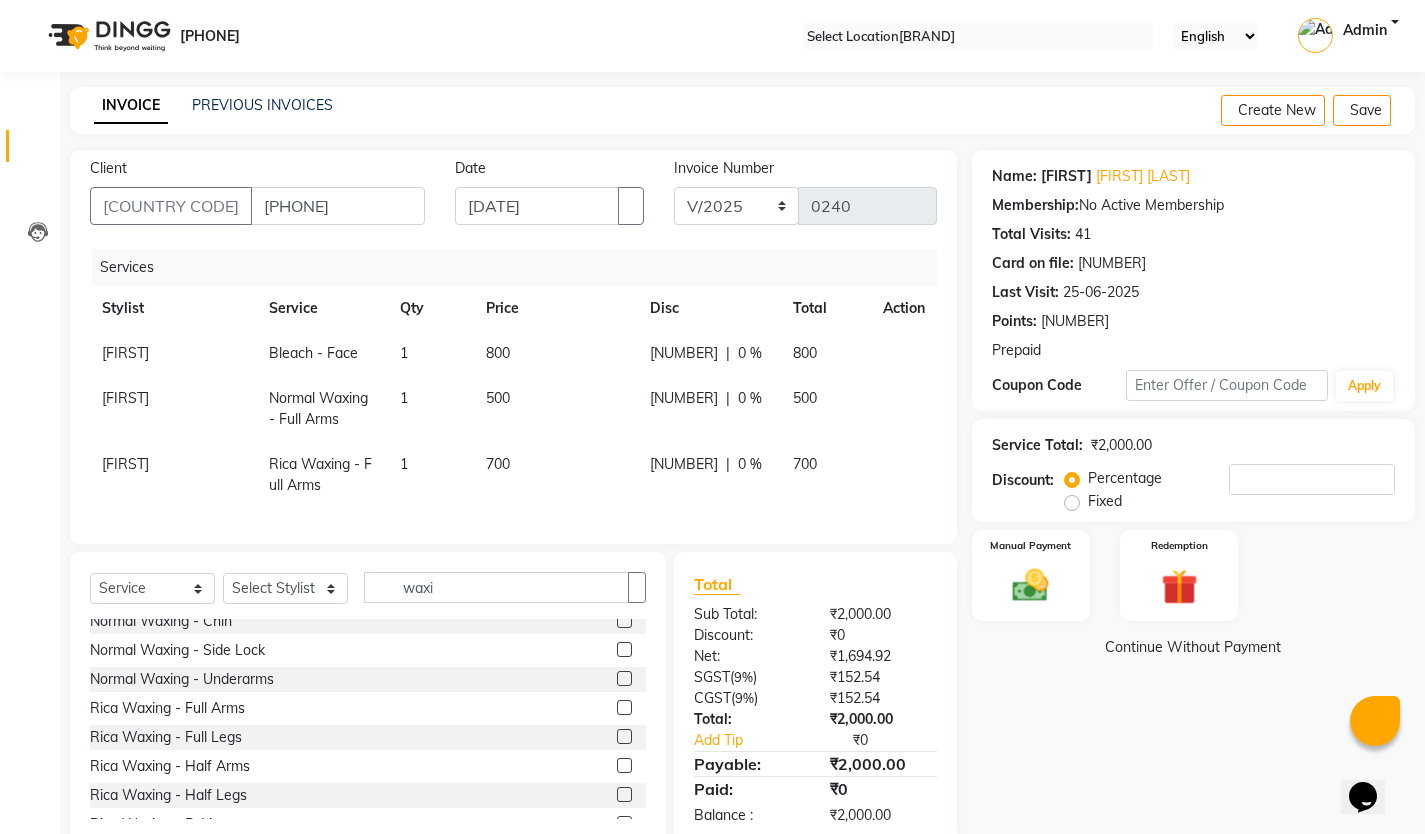 click at bounding box center [891, 343] 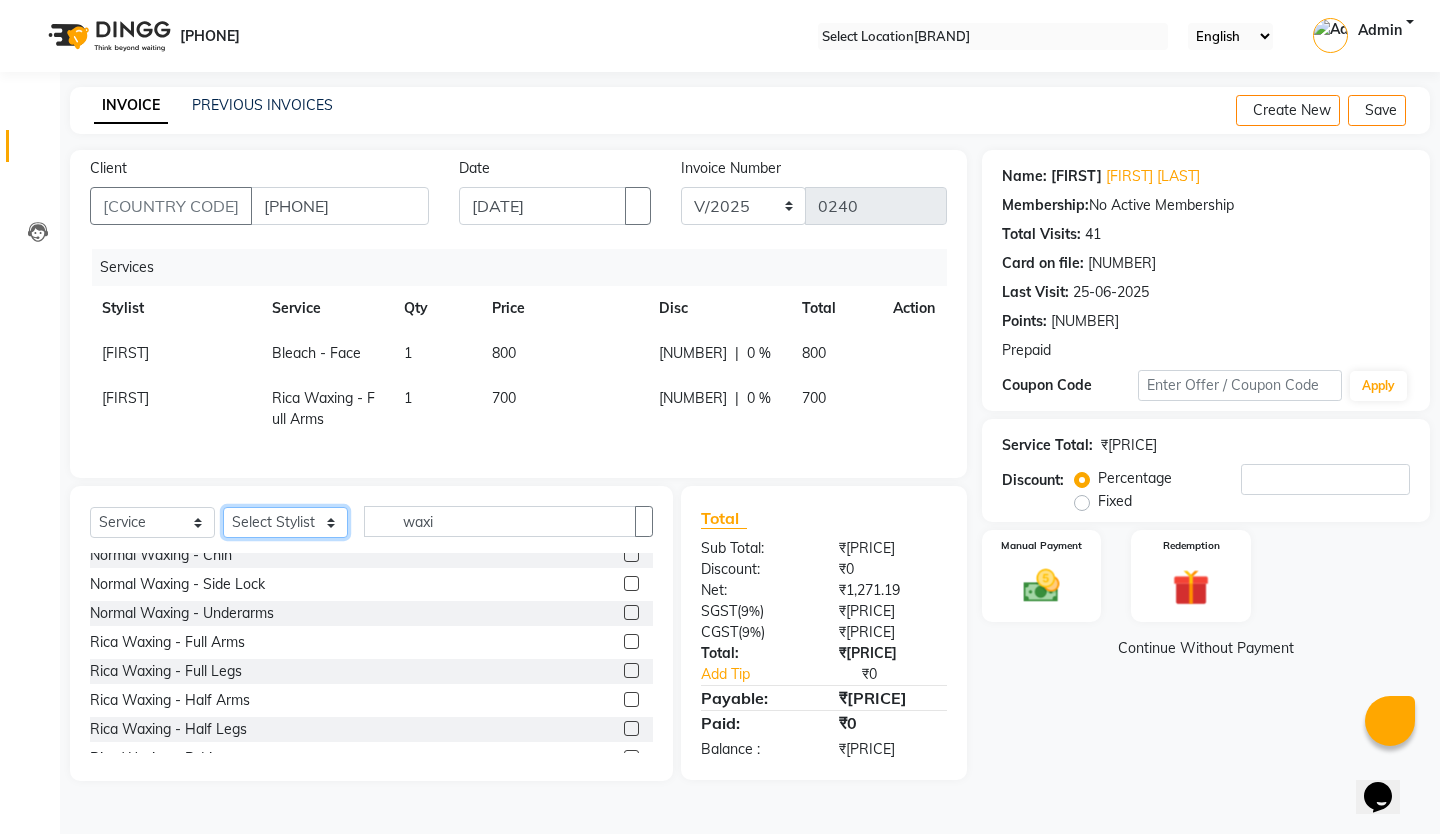 click on "Select Stylist [FIRST] [FIRST] [FIRST] [FIRST] [FIRST] [FIRST] [FIRST] [FIRST] [FIRST] [FIRST] [FIRST] [FIRST]" at bounding box center (285, 522) 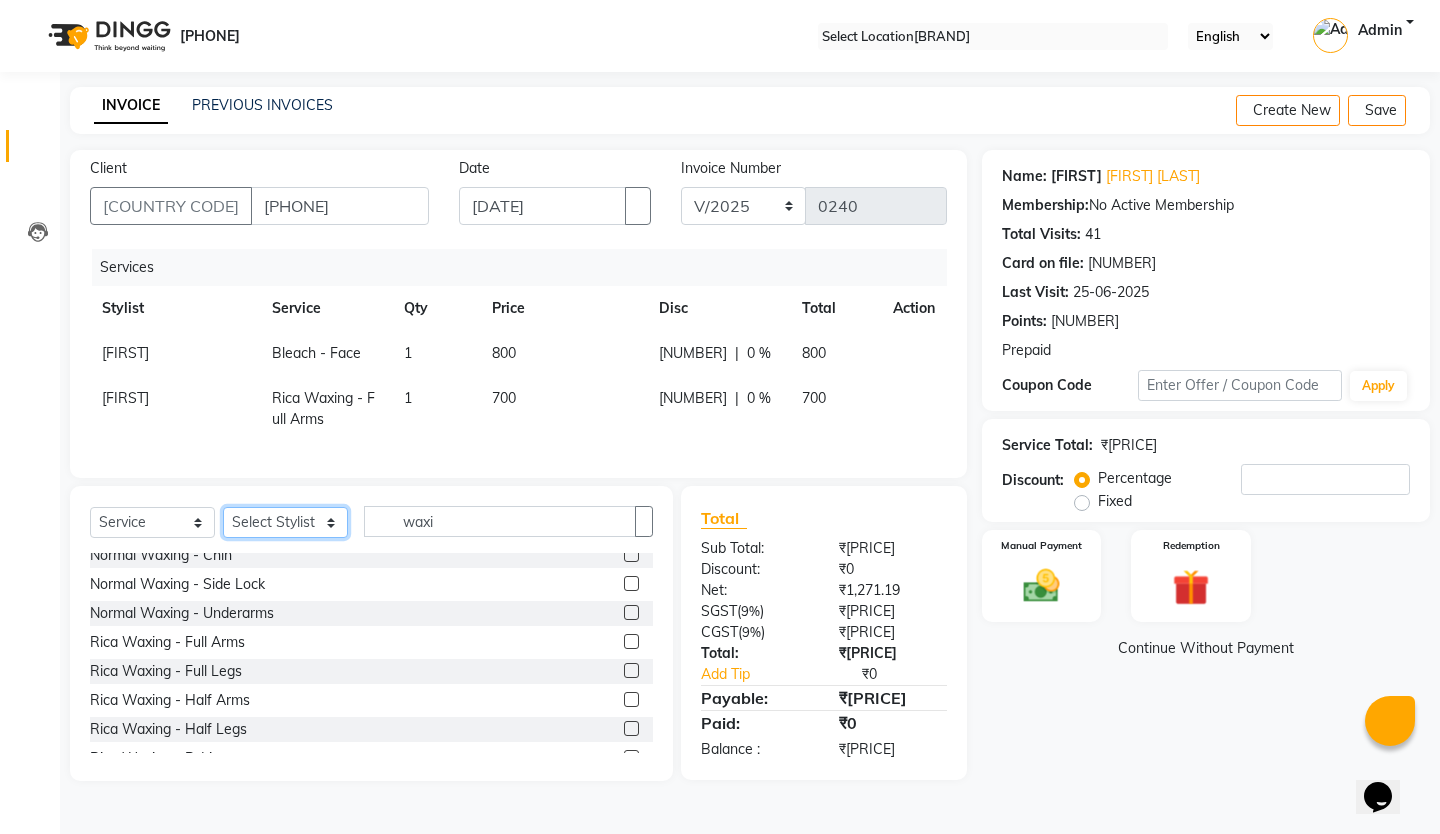 select on "[NUMBER]" 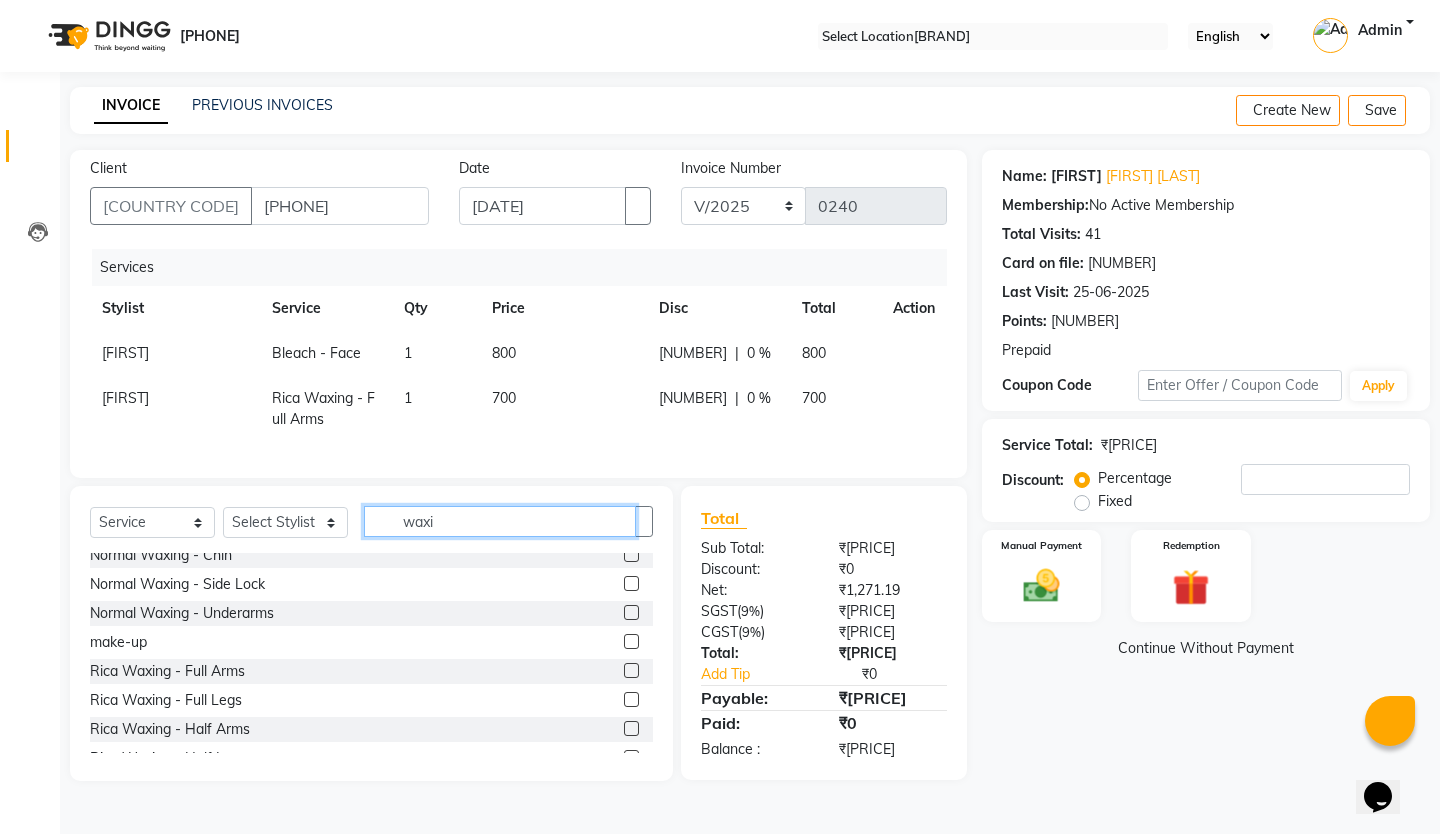 click on "waxi" at bounding box center (500, 521) 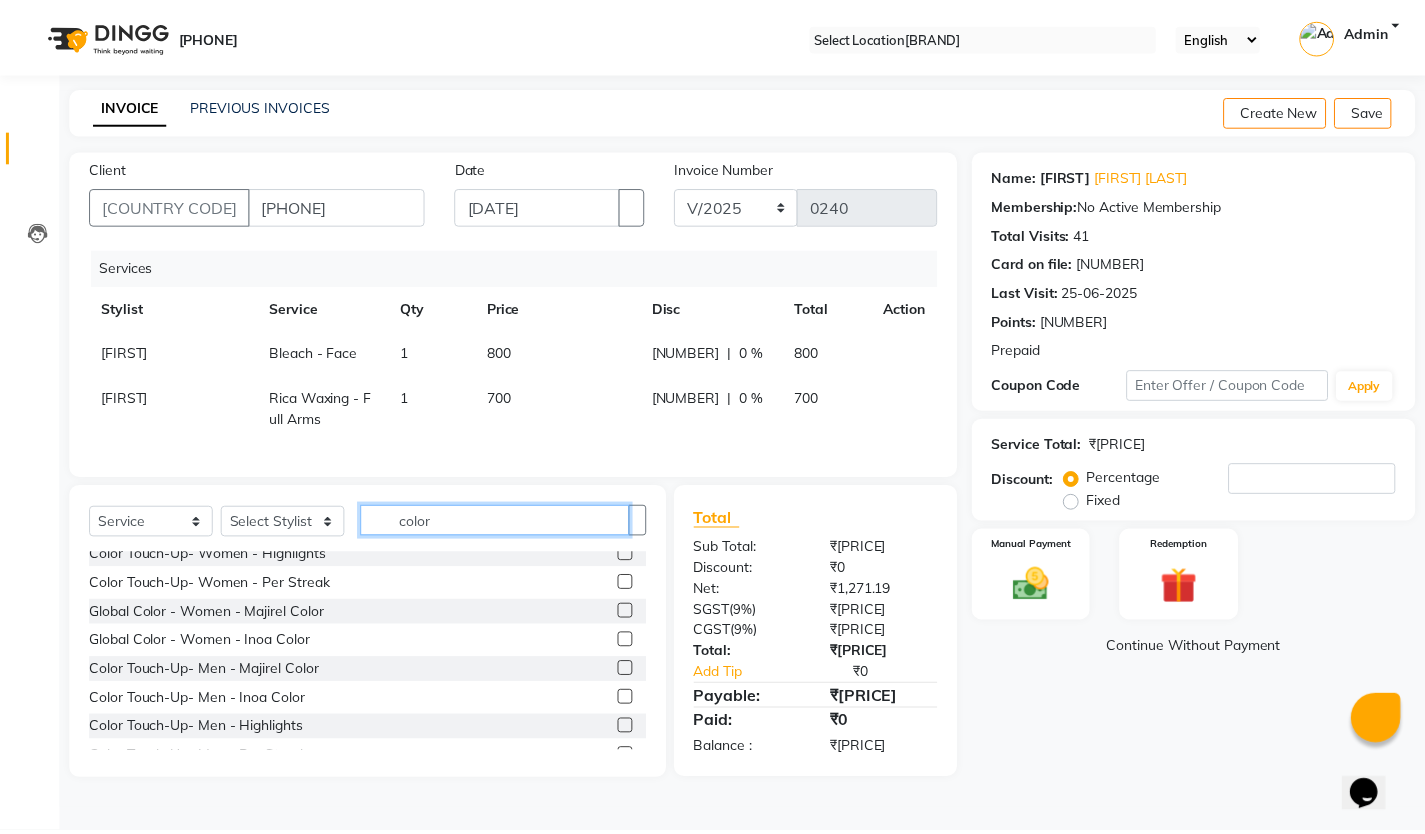 scroll, scrollTop: 0, scrollLeft: 0, axis: both 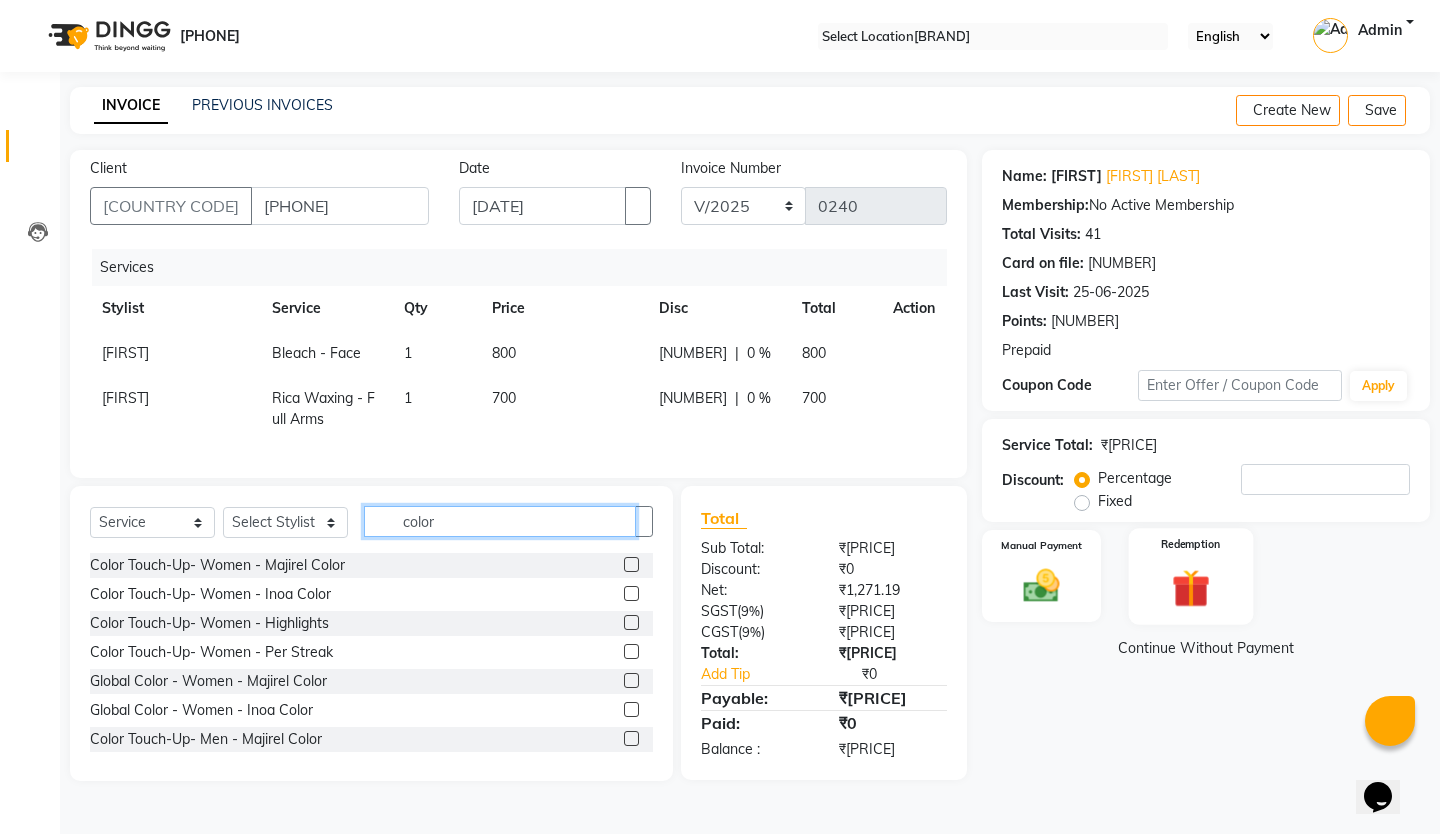 type on "color" 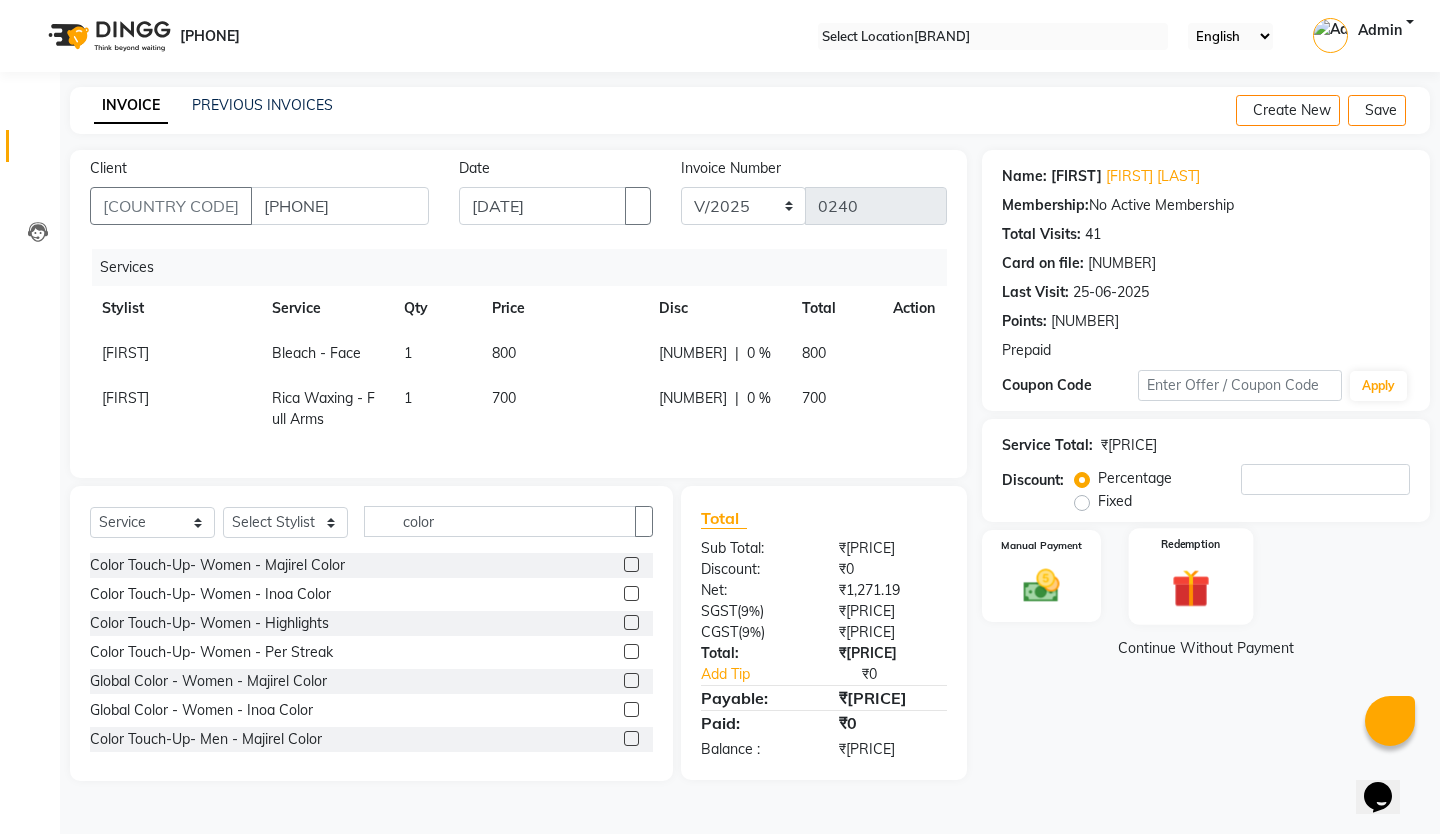 click on "Redemption" at bounding box center [1191, 576] 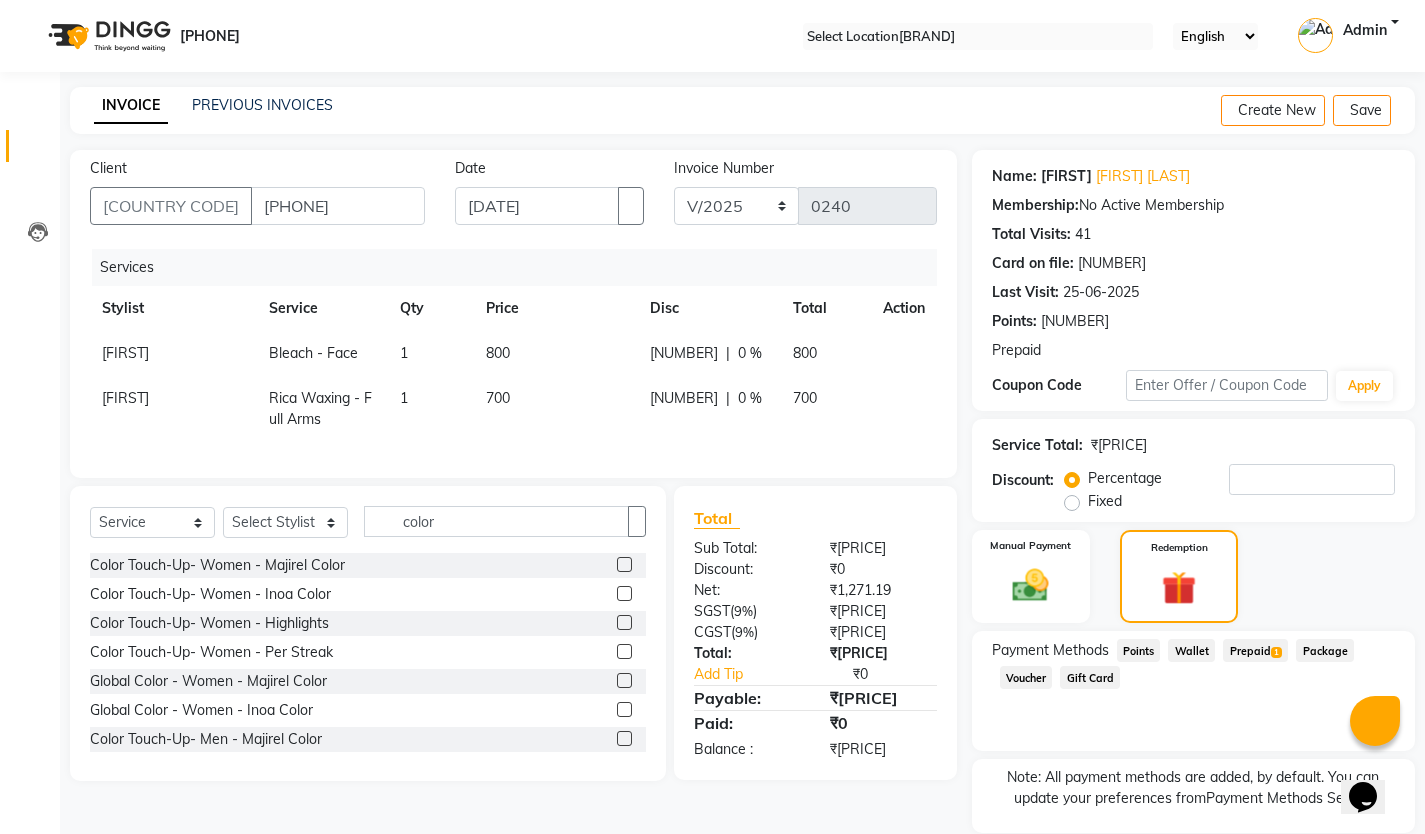 click on "Prepaid  1" at bounding box center (1139, 650) 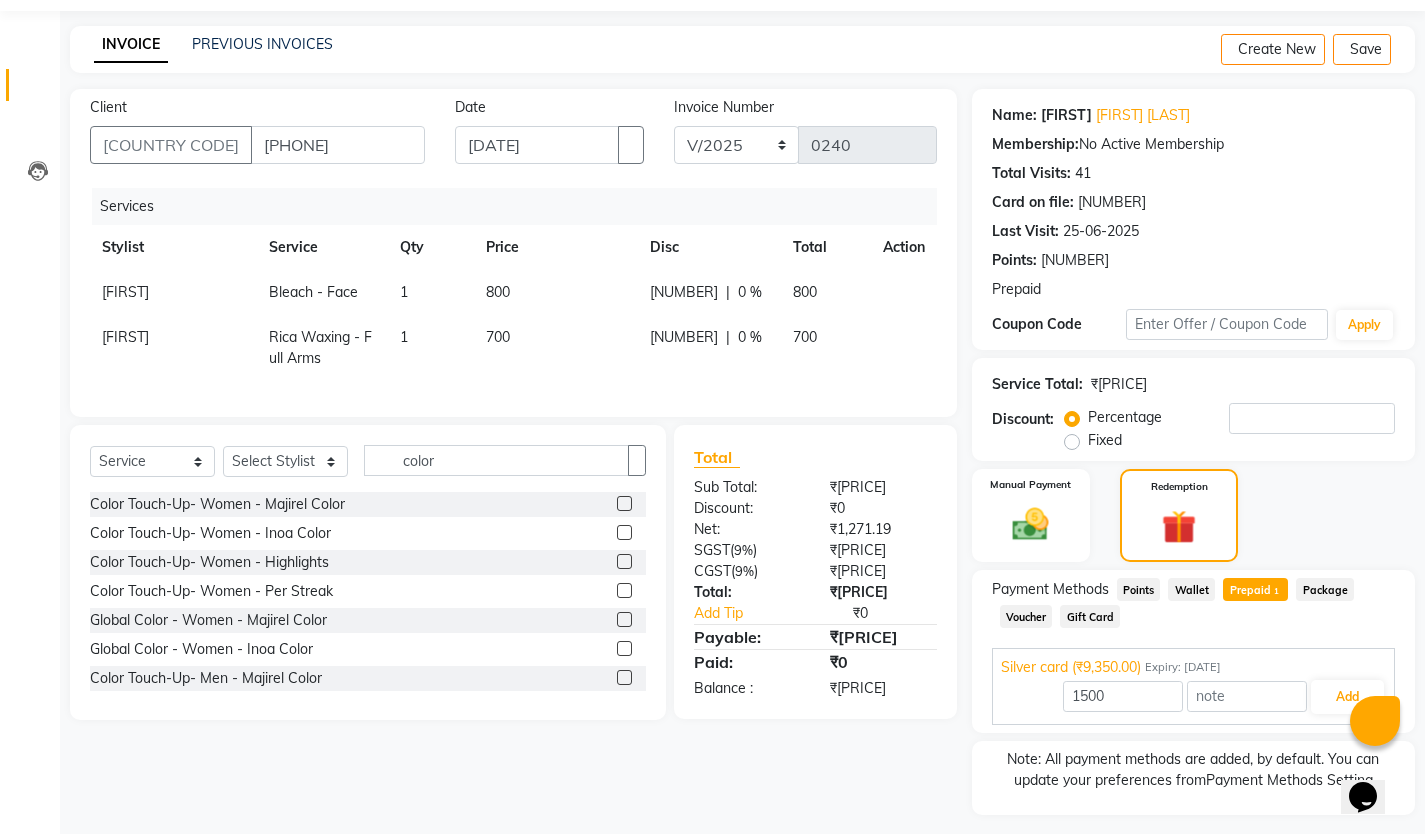 scroll, scrollTop: 114, scrollLeft: 0, axis: vertical 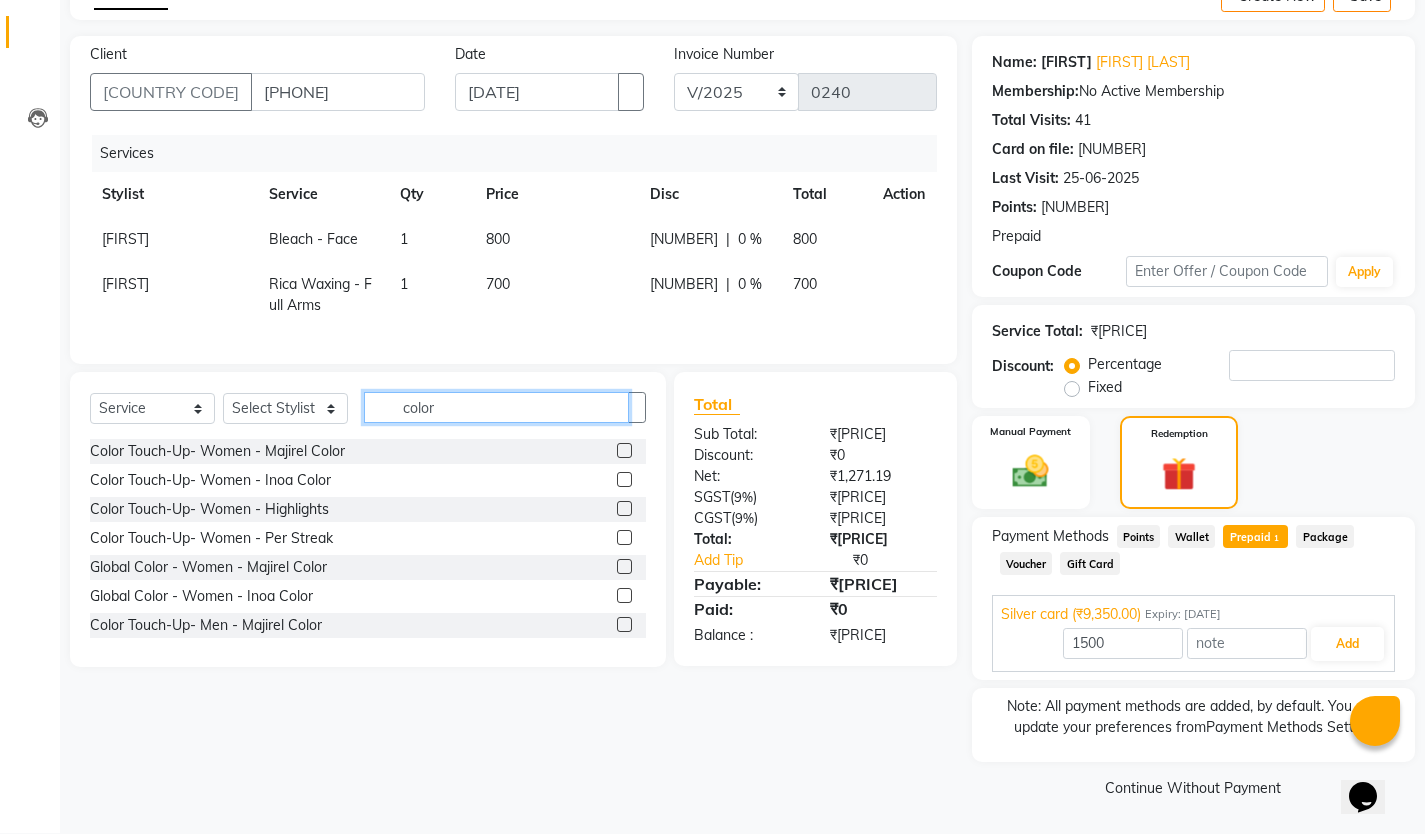 click on "color" at bounding box center [496, 407] 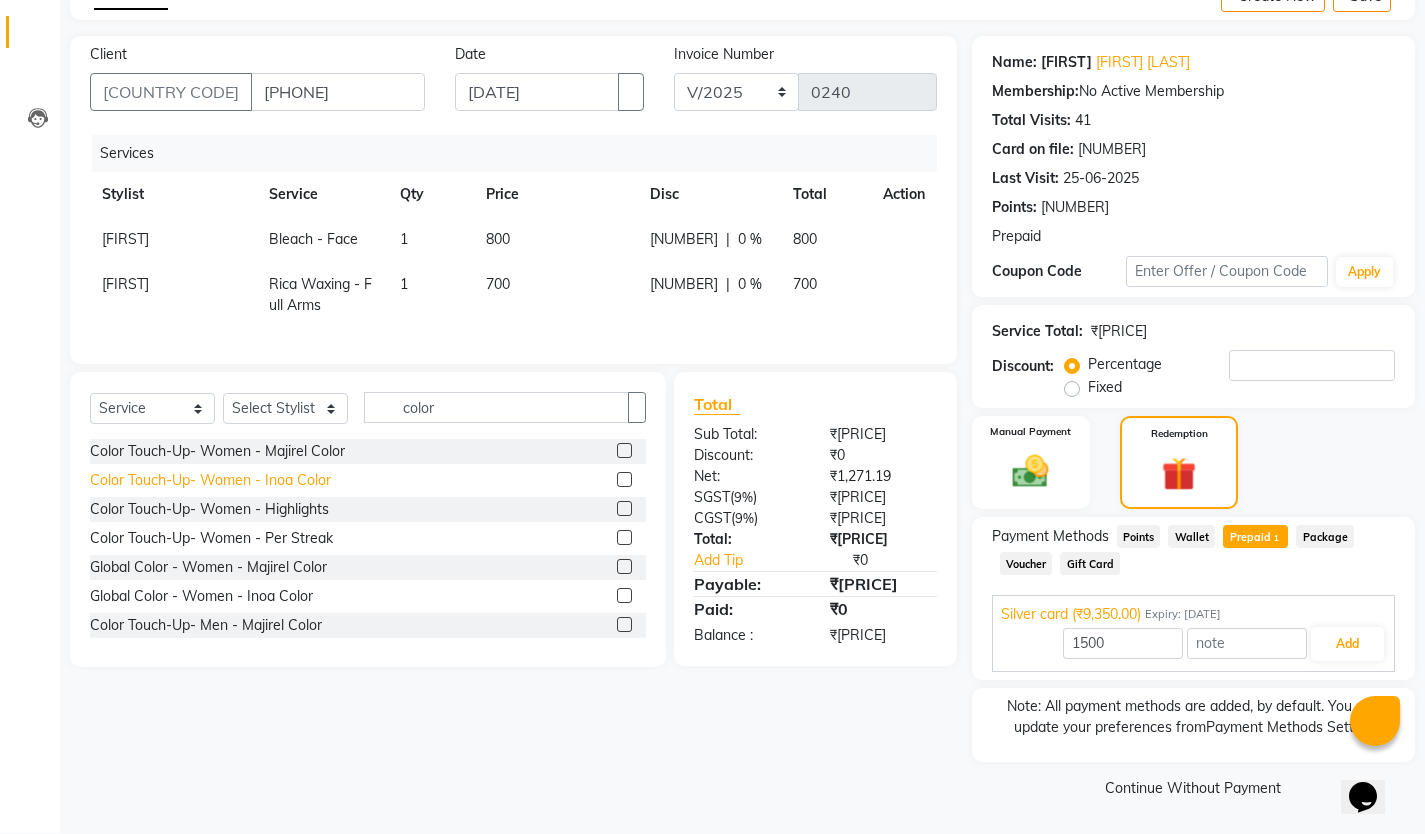 click on "Color Touch-Up- Women - Inoa Color" at bounding box center (217, 451) 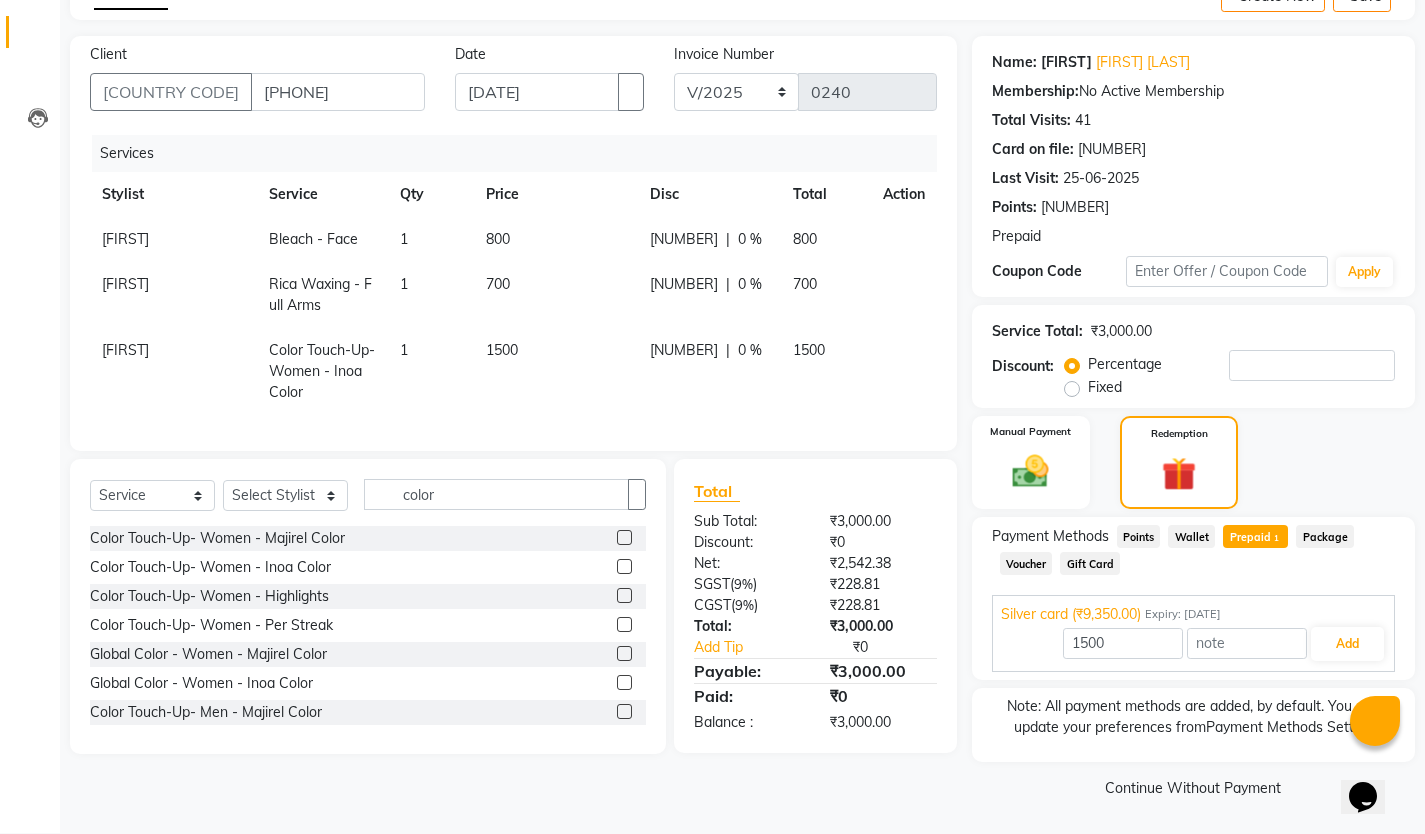 click on "1500" at bounding box center [125, 239] 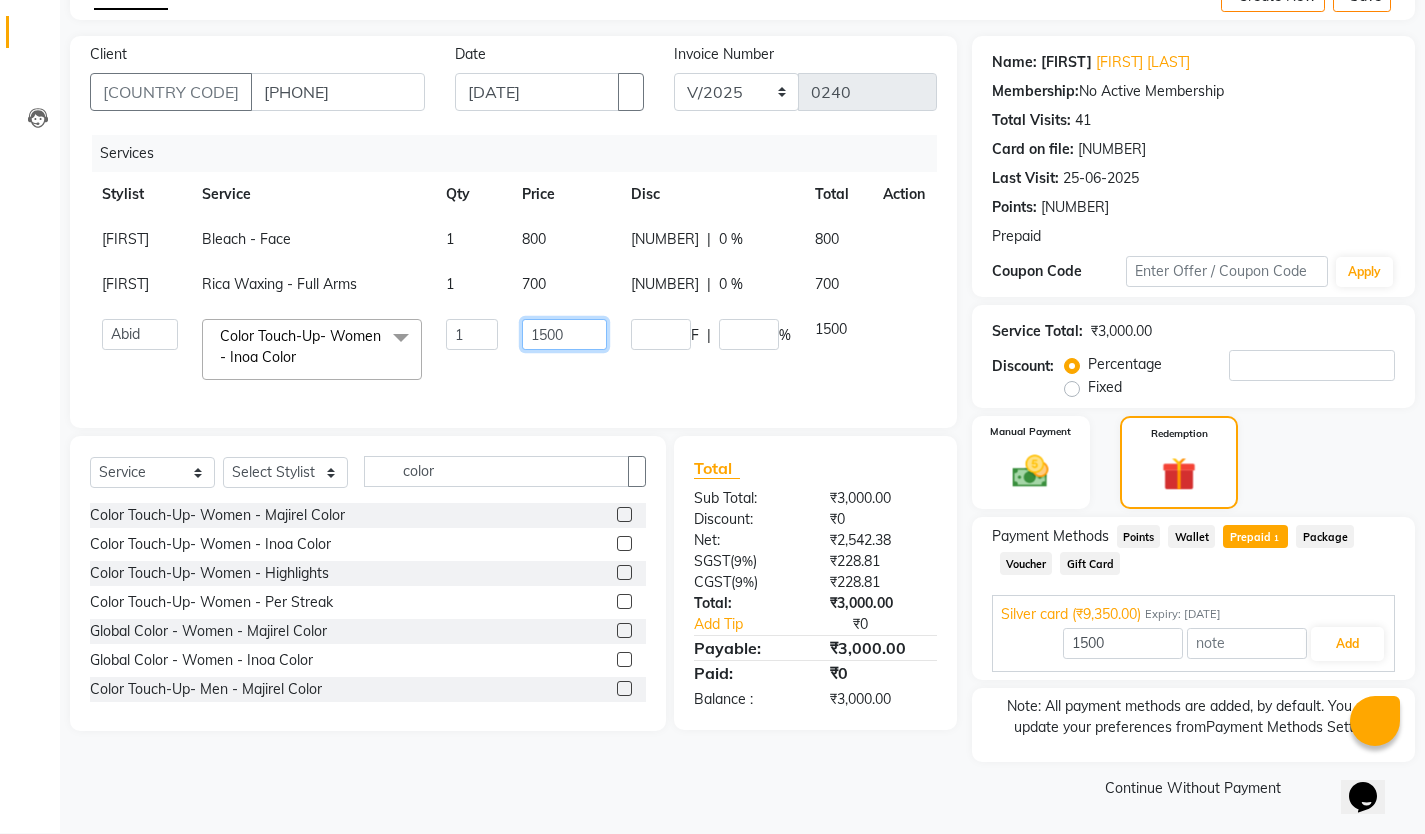 click on "1500" at bounding box center [472, 334] 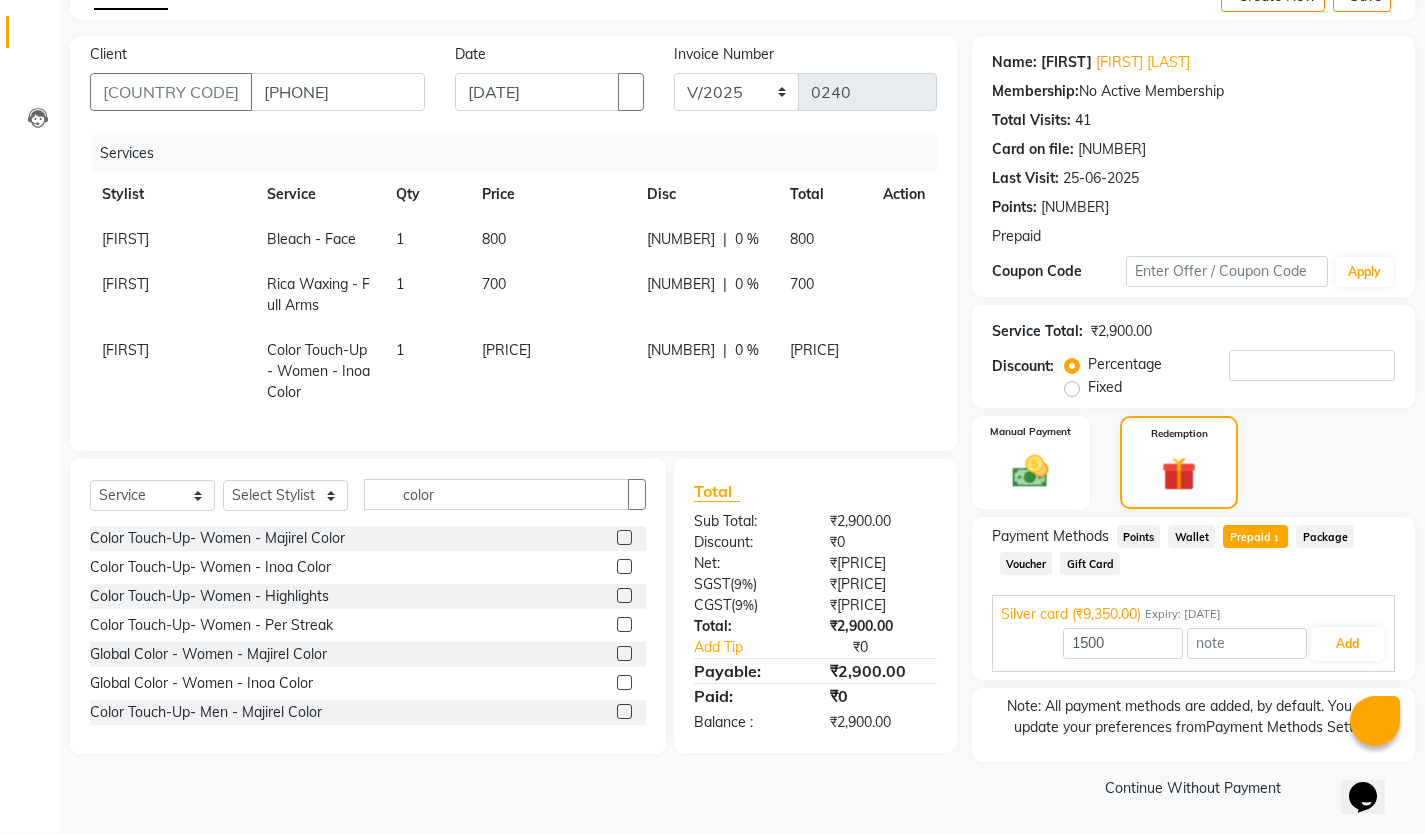 click on "[PRICE]" at bounding box center (552, 239) 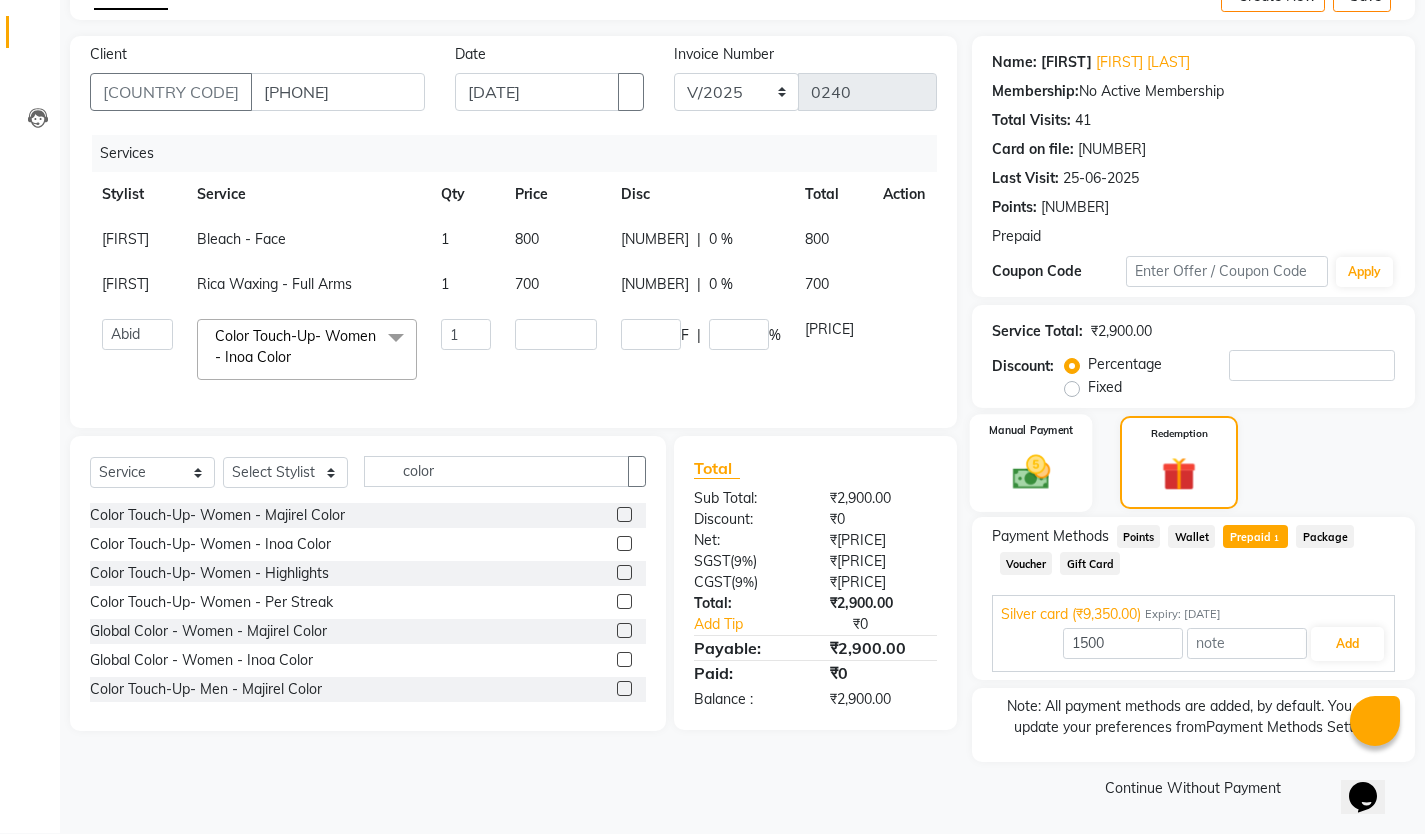 click on "Manual Payment" at bounding box center [1030, 462] 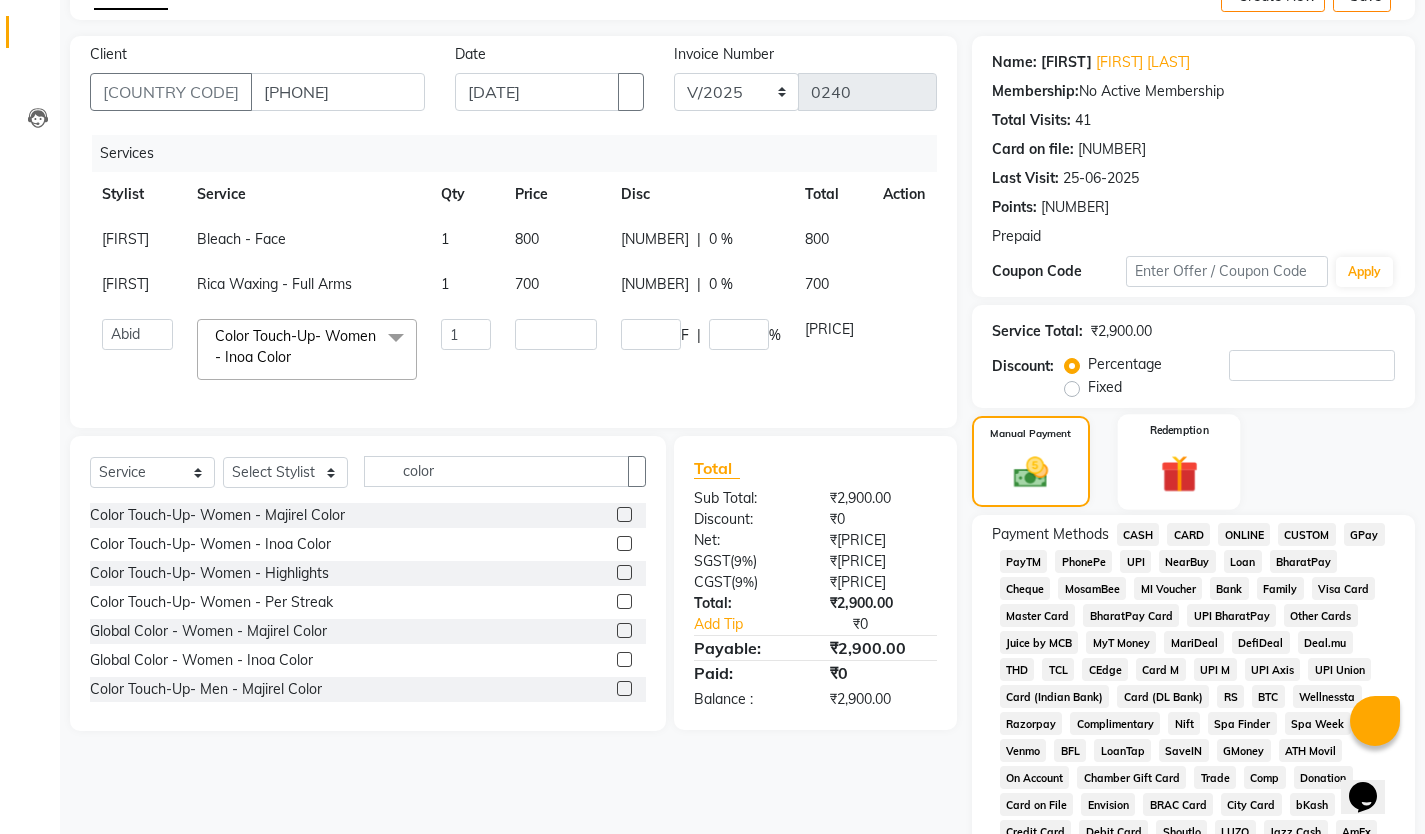 click at bounding box center (1031, 473) 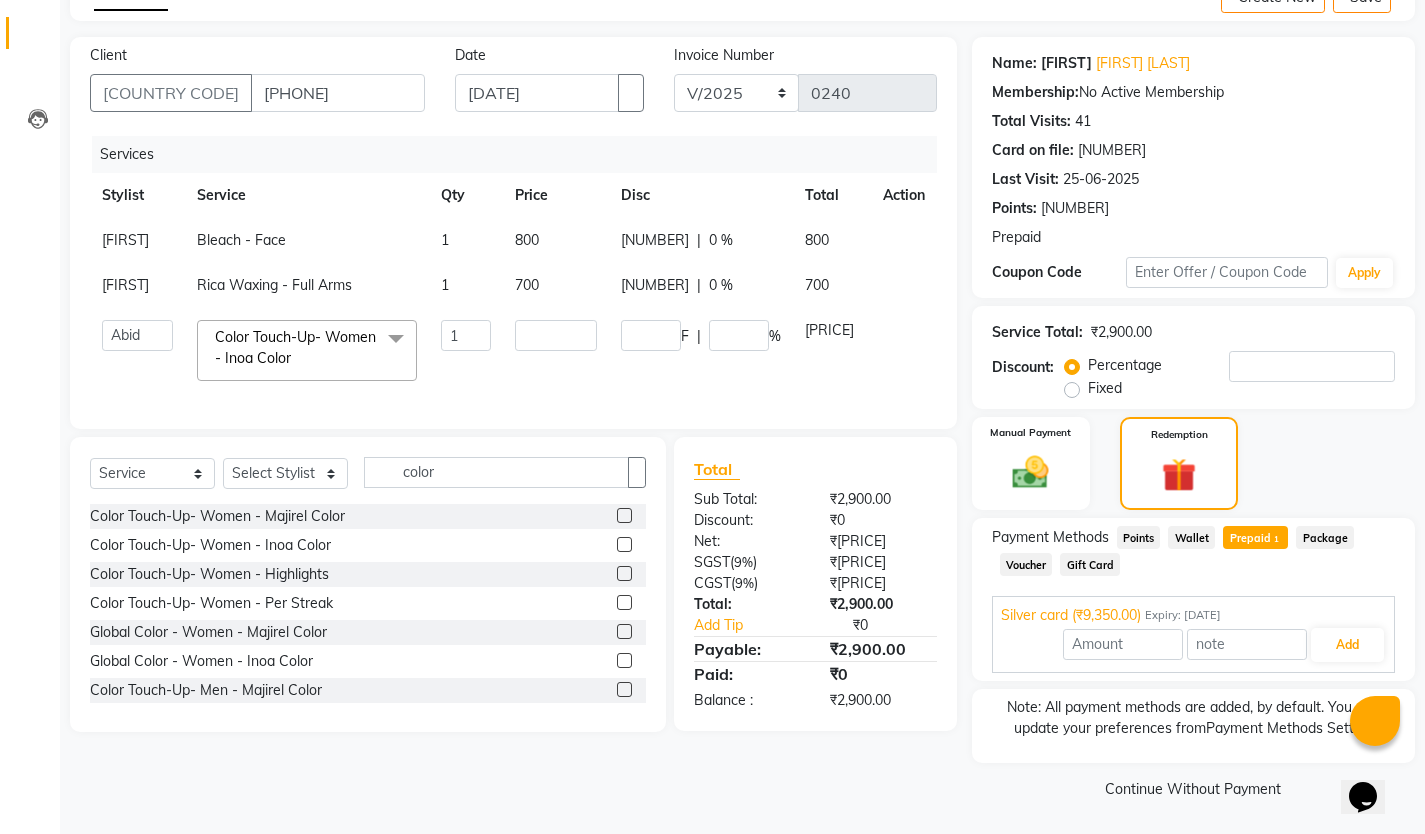 scroll, scrollTop: 114, scrollLeft: 0, axis: vertical 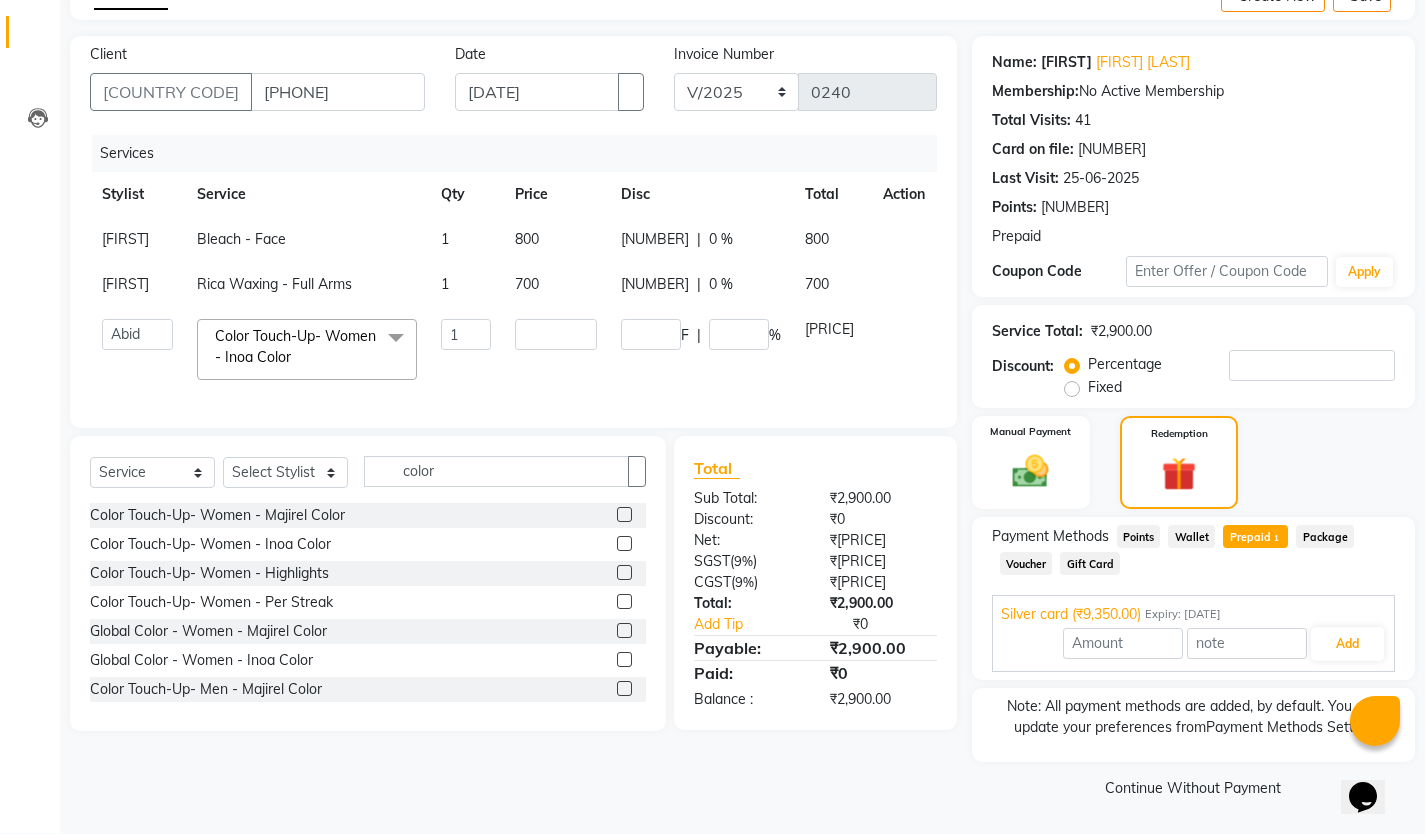 click on "Wallet" at bounding box center (1139, 536) 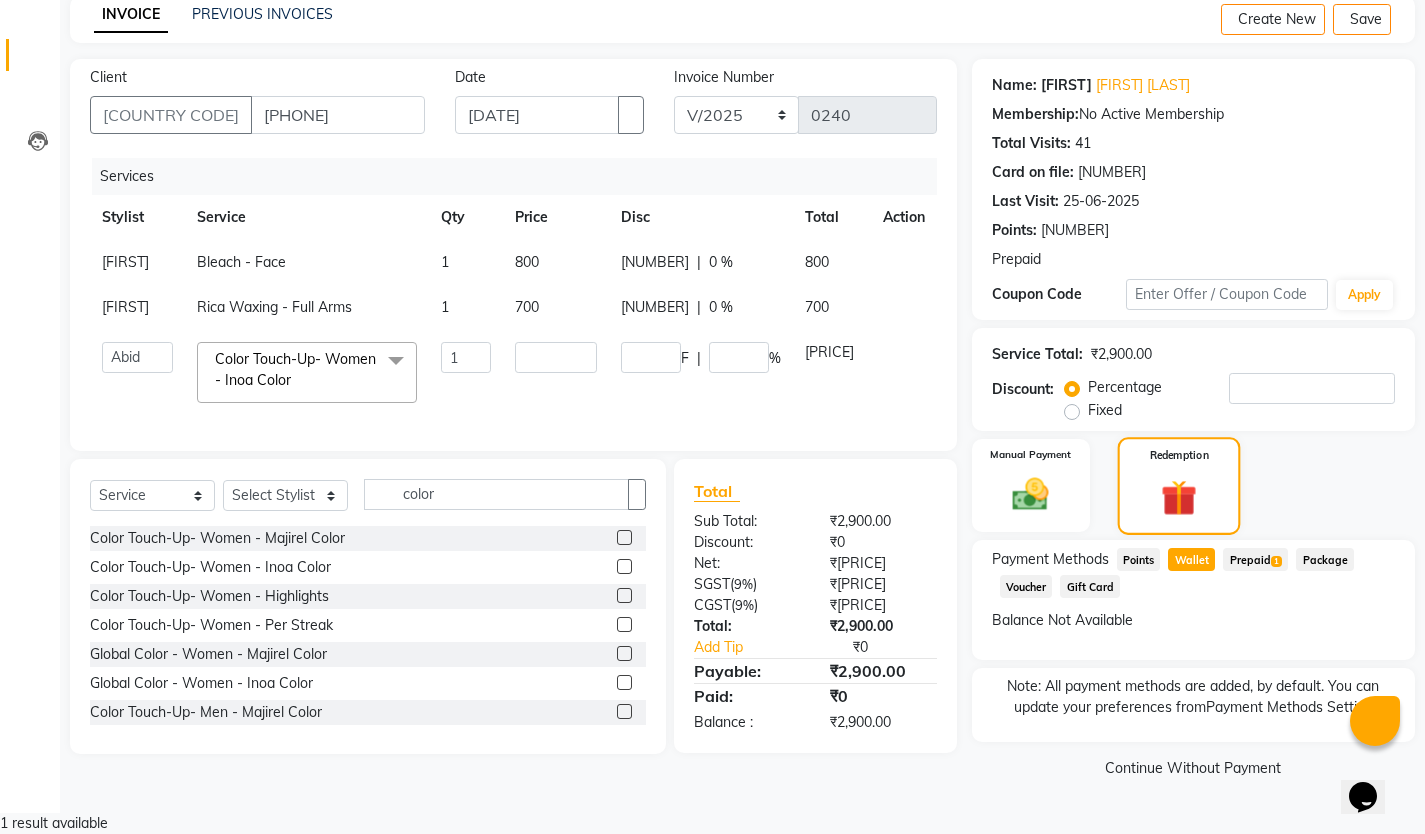scroll, scrollTop: 71, scrollLeft: 0, axis: vertical 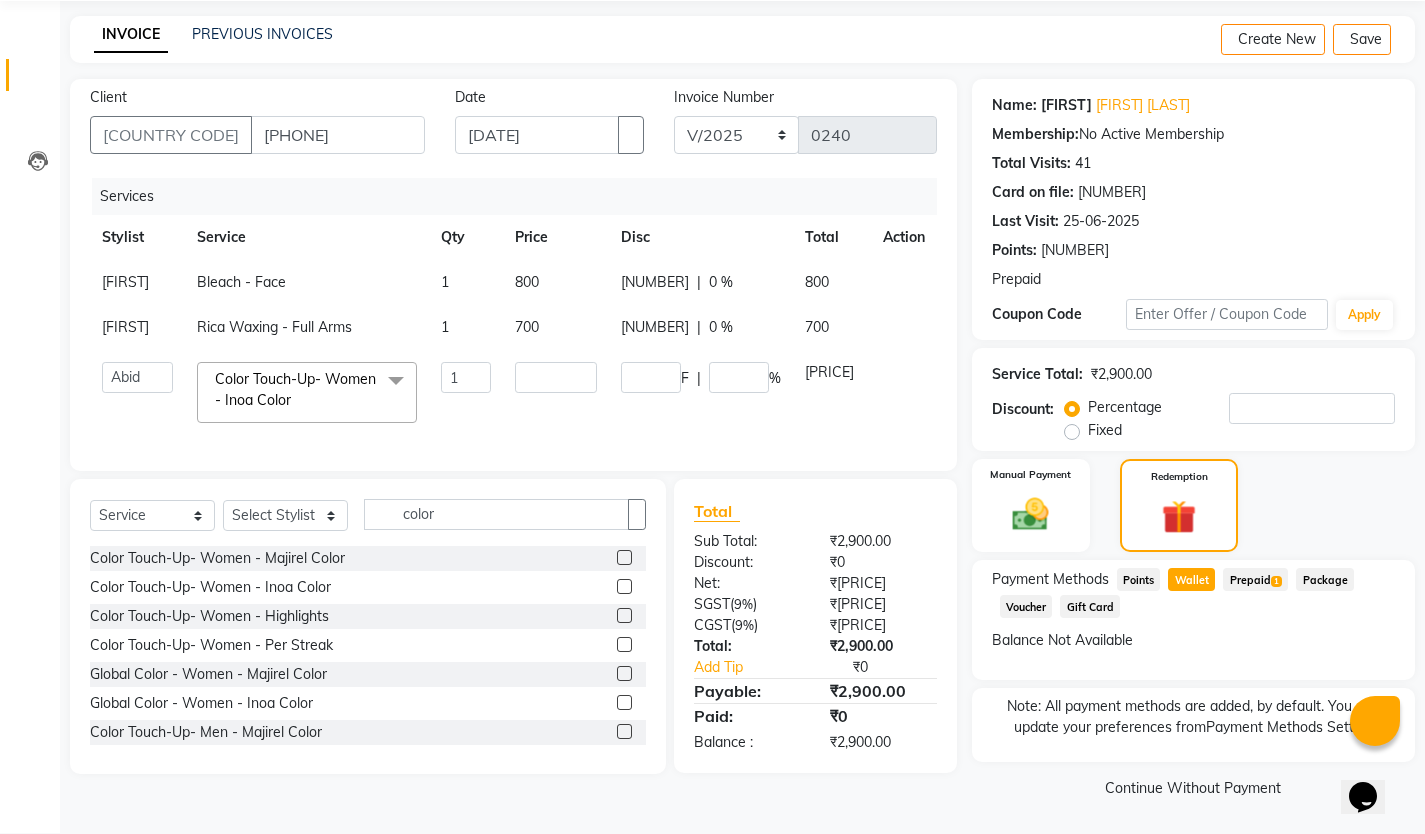 click on "Prepaid  1" at bounding box center [1139, 579] 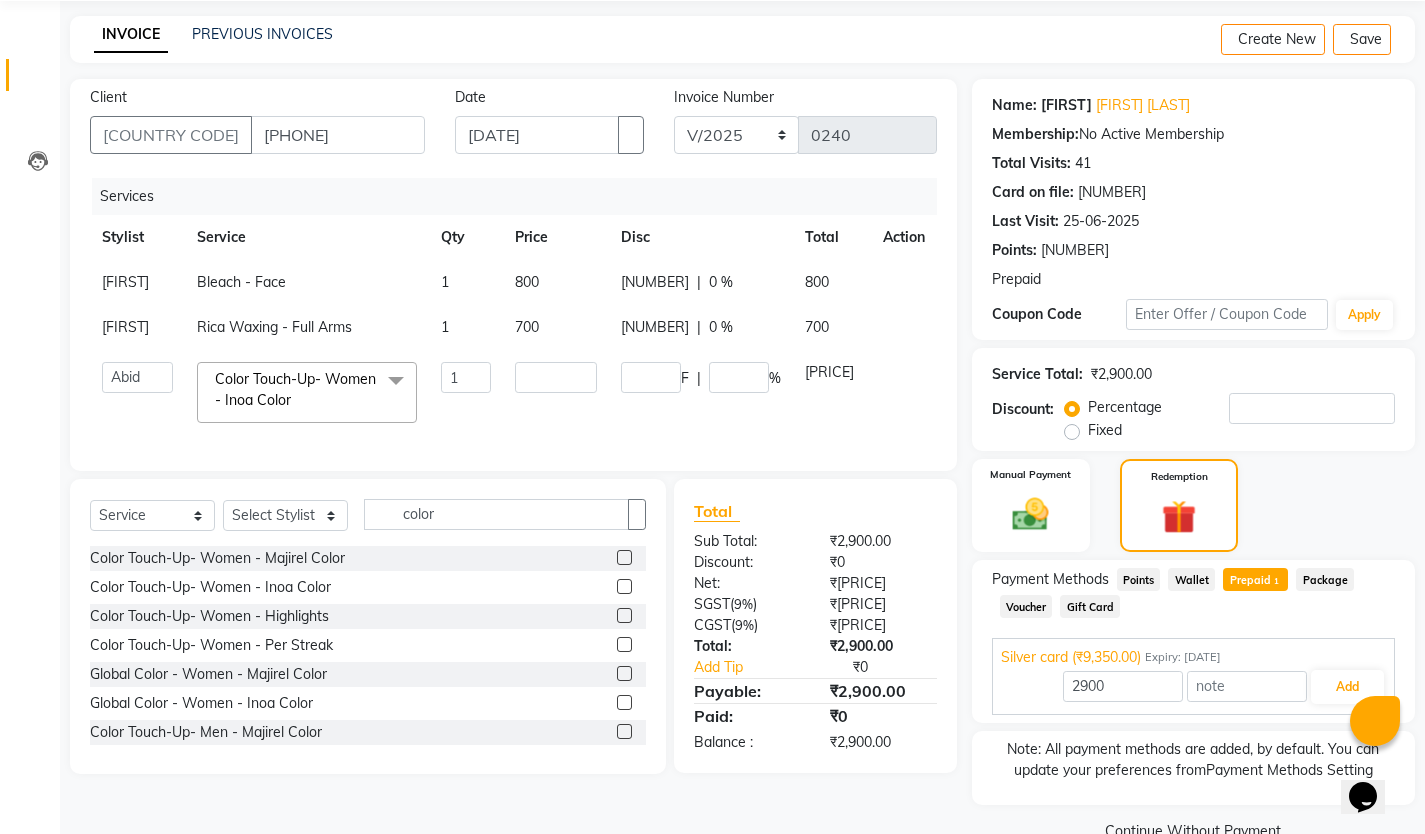 scroll, scrollTop: 114, scrollLeft: 0, axis: vertical 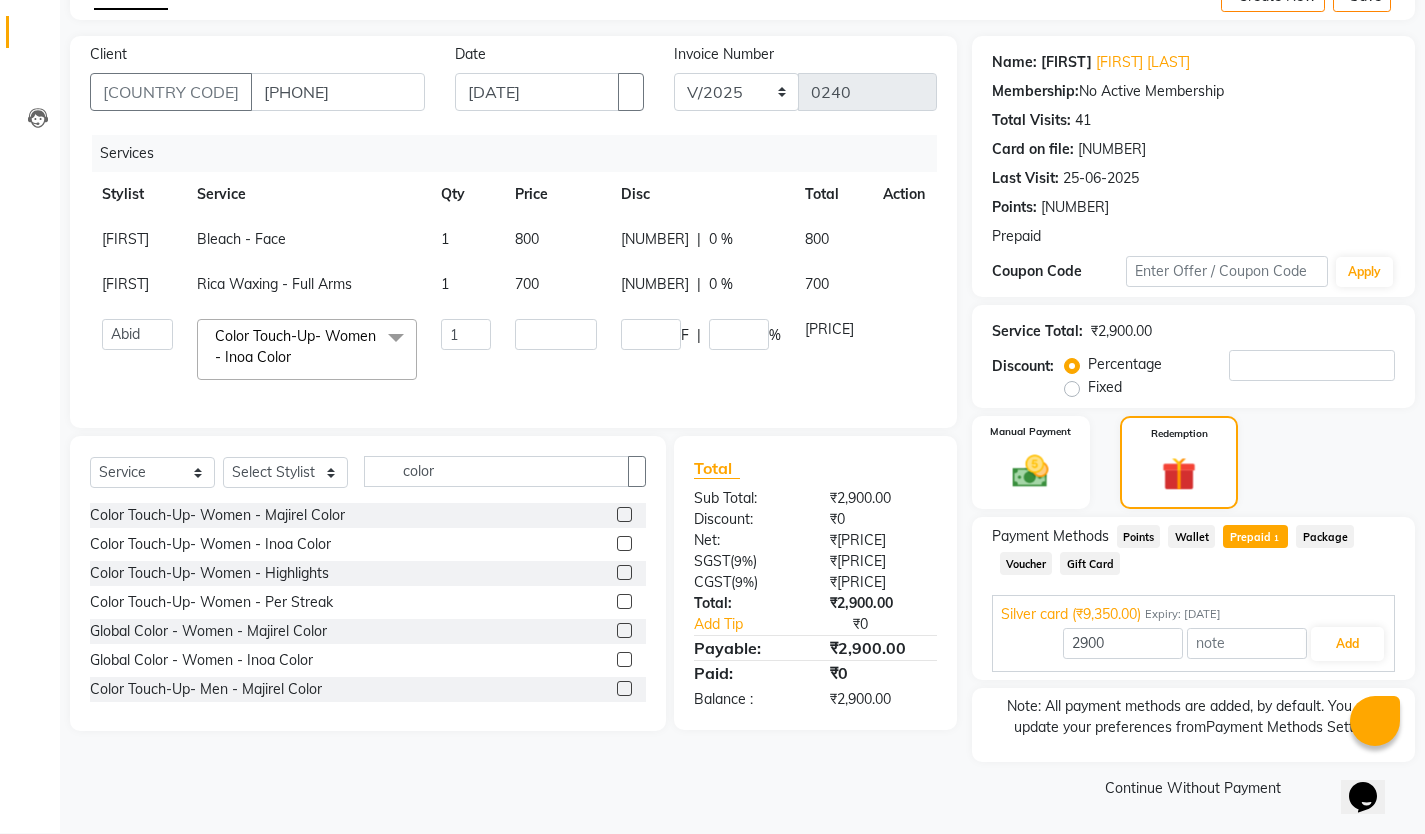 click on "Prepaid  1" at bounding box center (1255, 536) 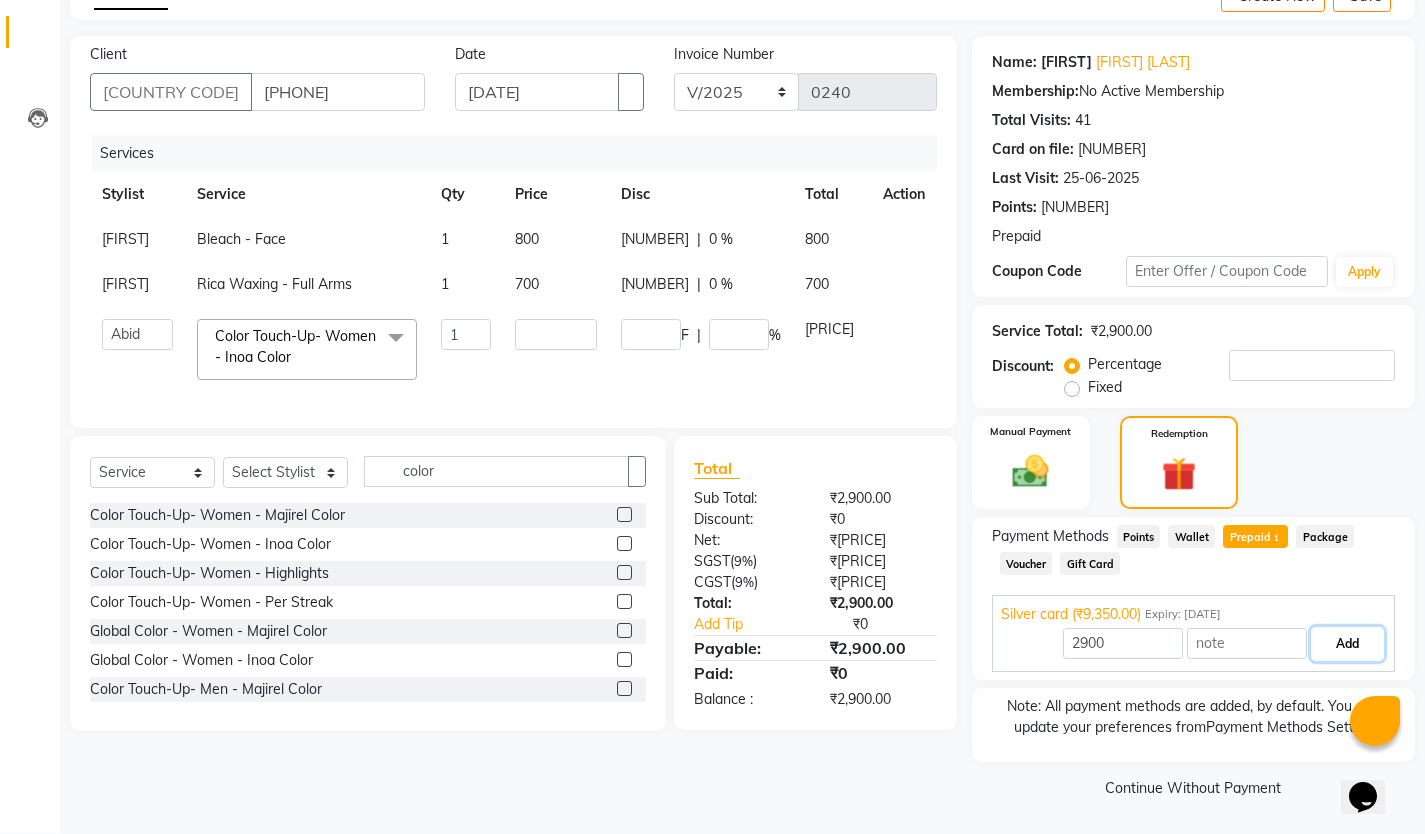 click on "Add" at bounding box center (1347, 644) 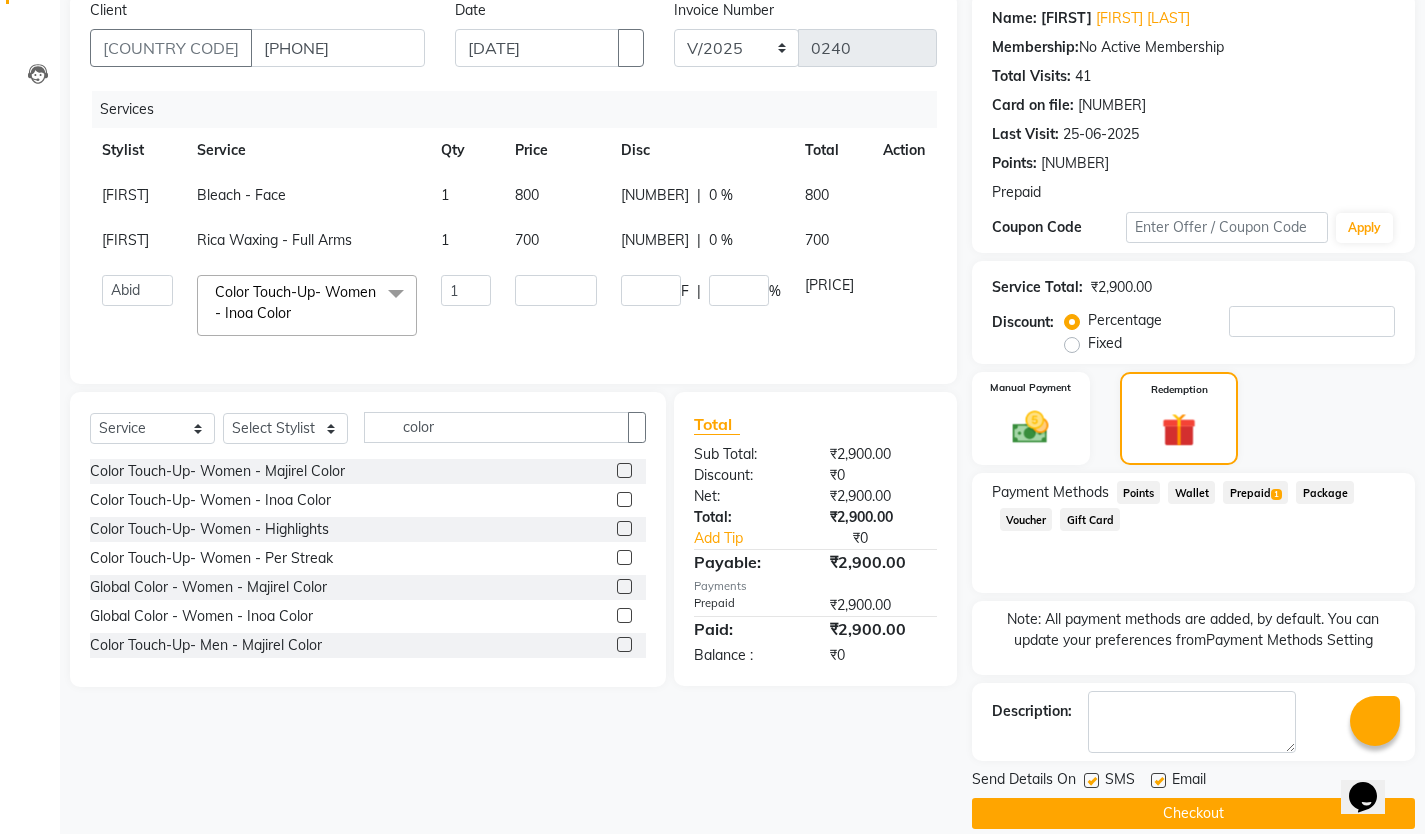 scroll, scrollTop: 184, scrollLeft: 0, axis: vertical 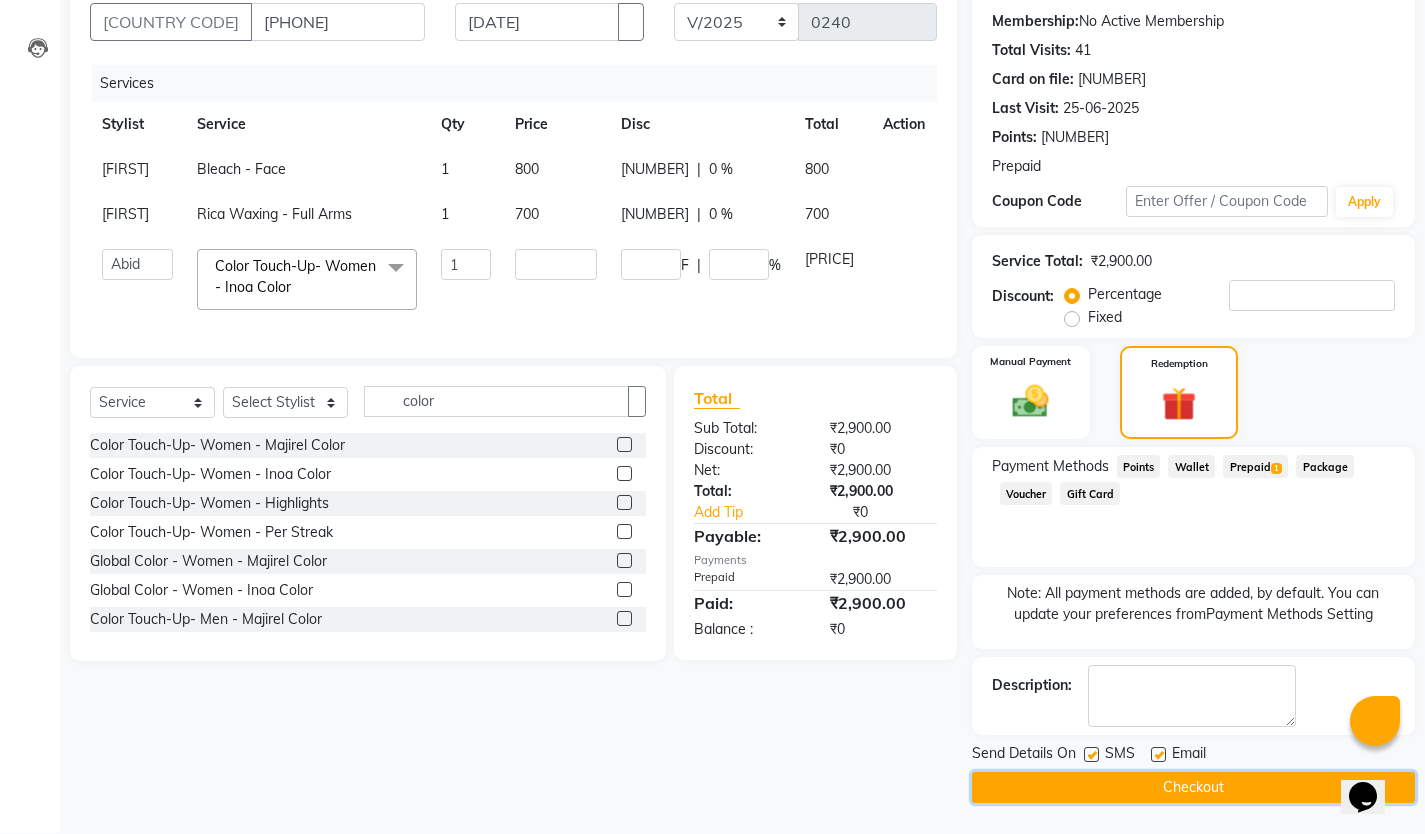 click on "Checkout" at bounding box center (1193, 787) 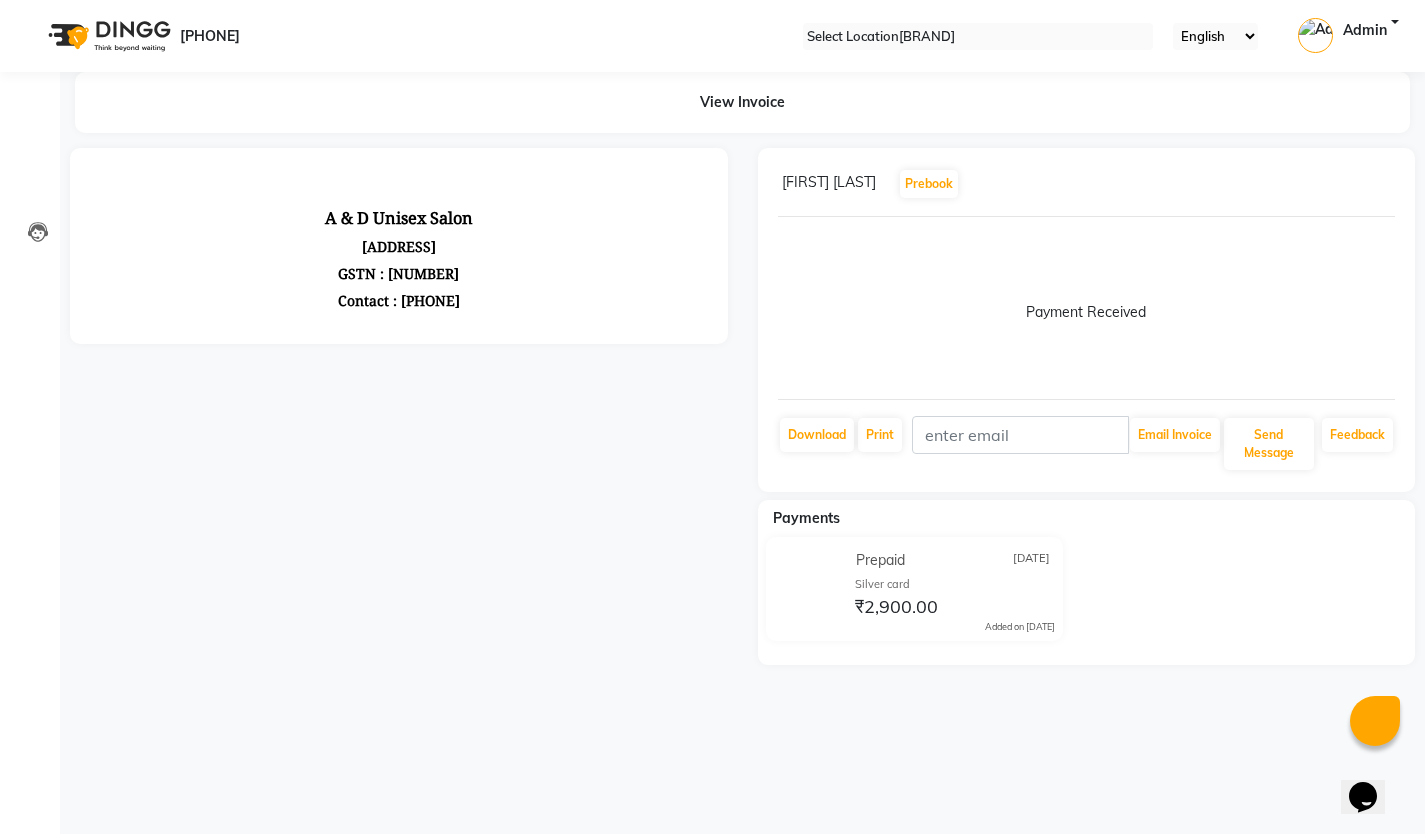 scroll, scrollTop: 0, scrollLeft: 0, axis: both 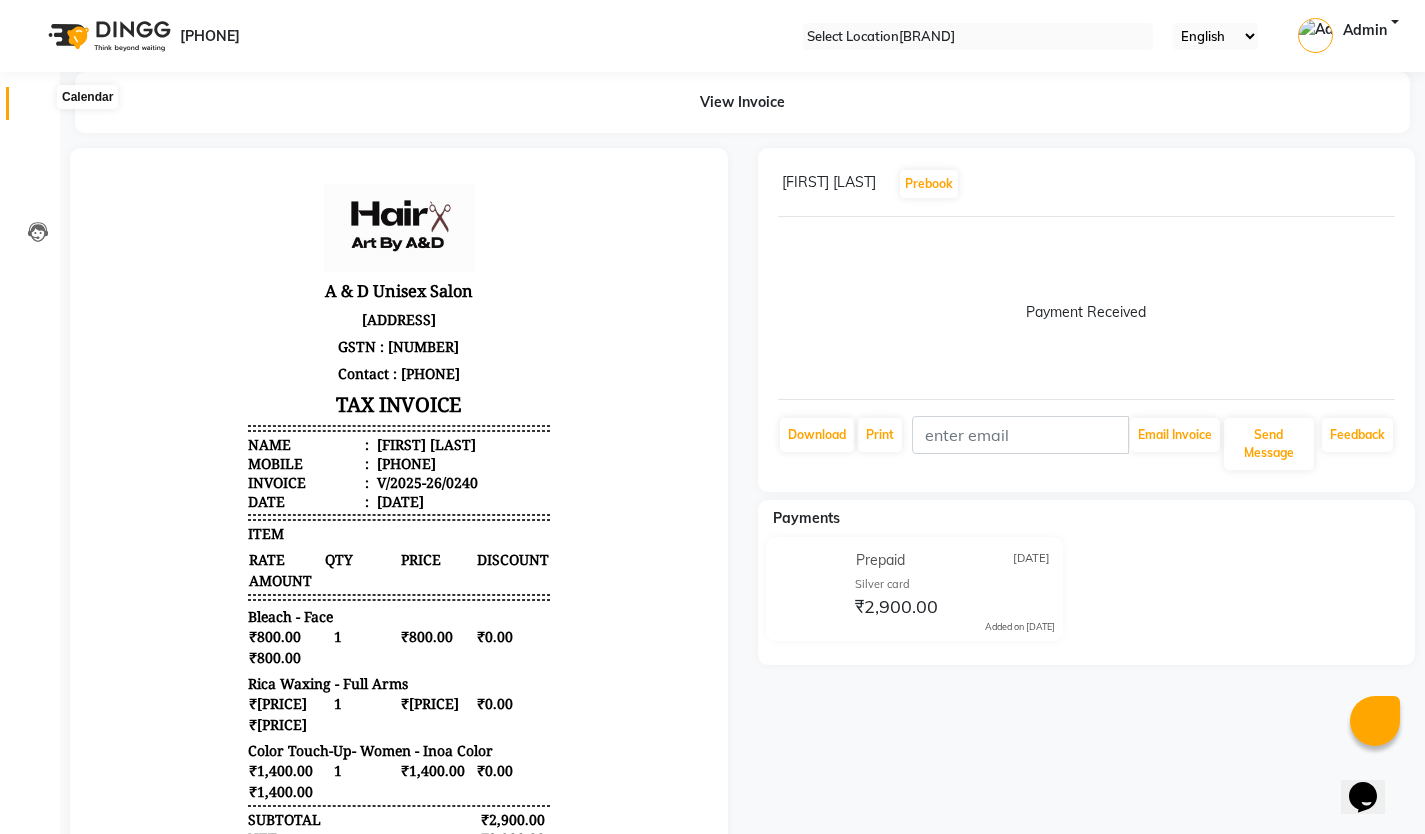 click at bounding box center (38, 108) 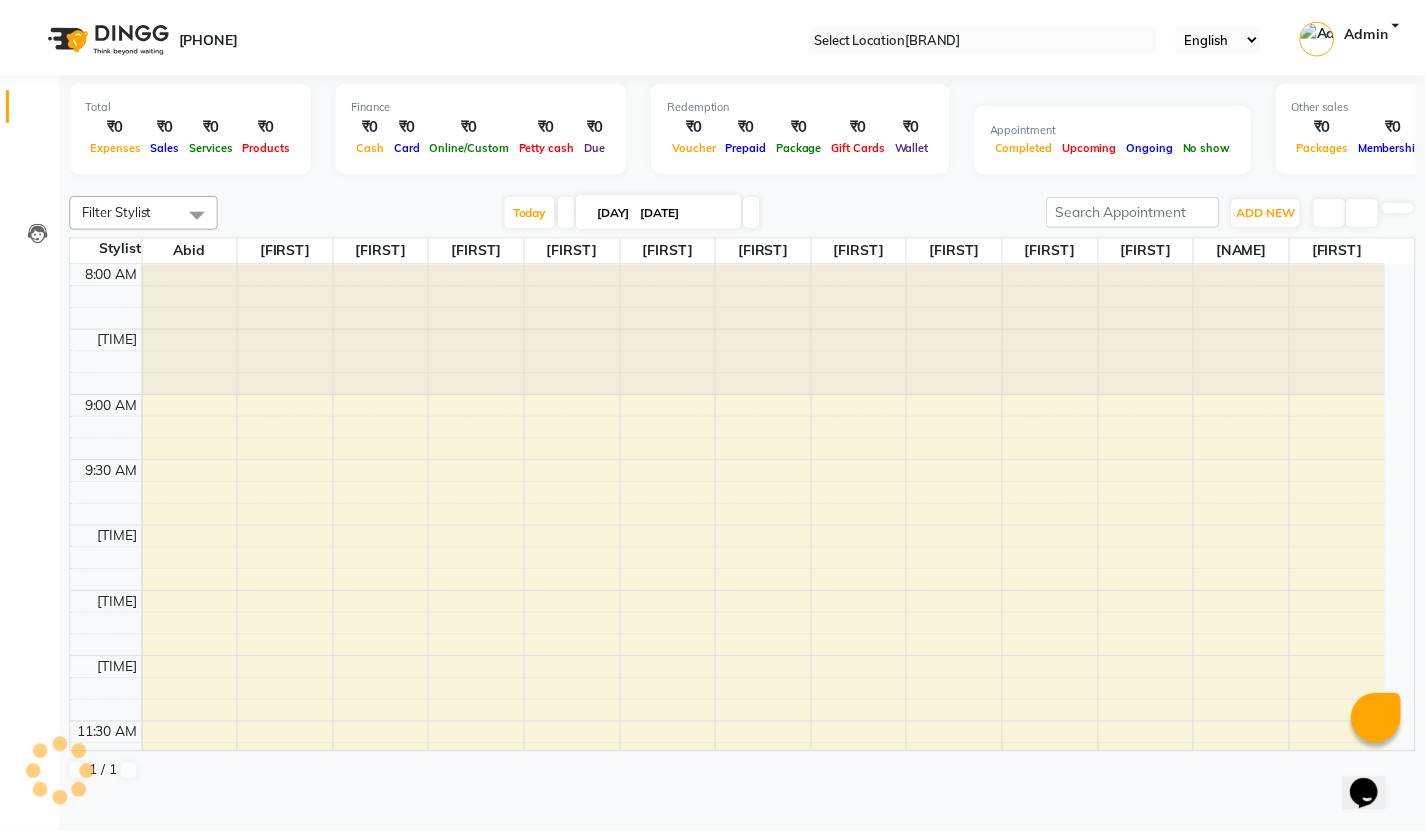 scroll, scrollTop: 0, scrollLeft: 0, axis: both 